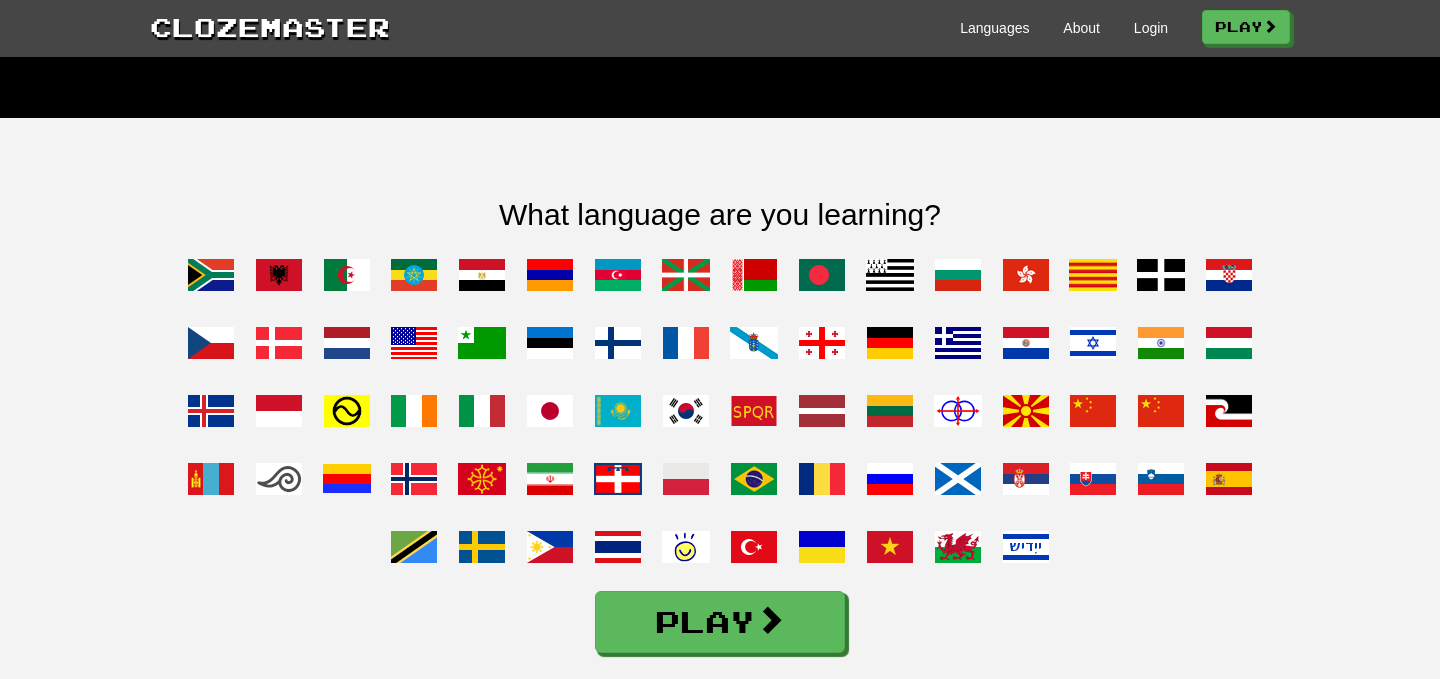 scroll, scrollTop: 1466, scrollLeft: 0, axis: vertical 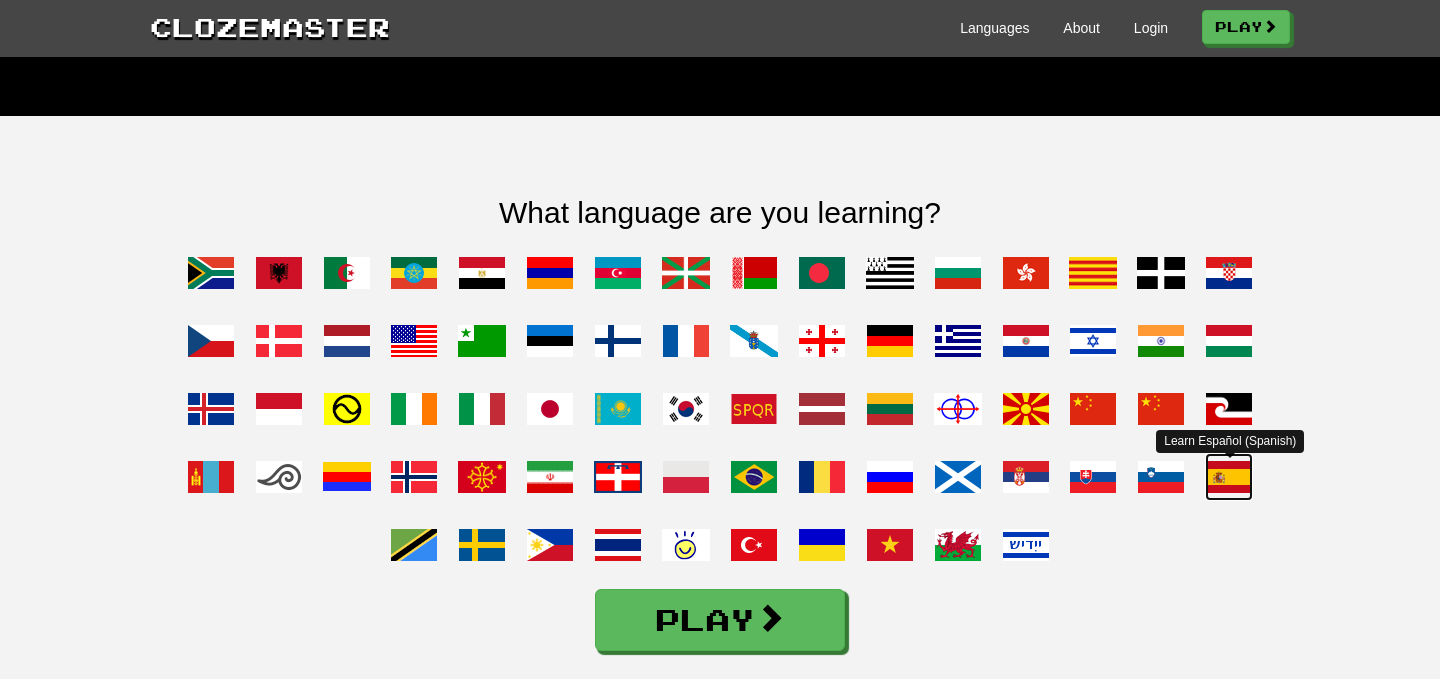click at bounding box center (1229, 477) 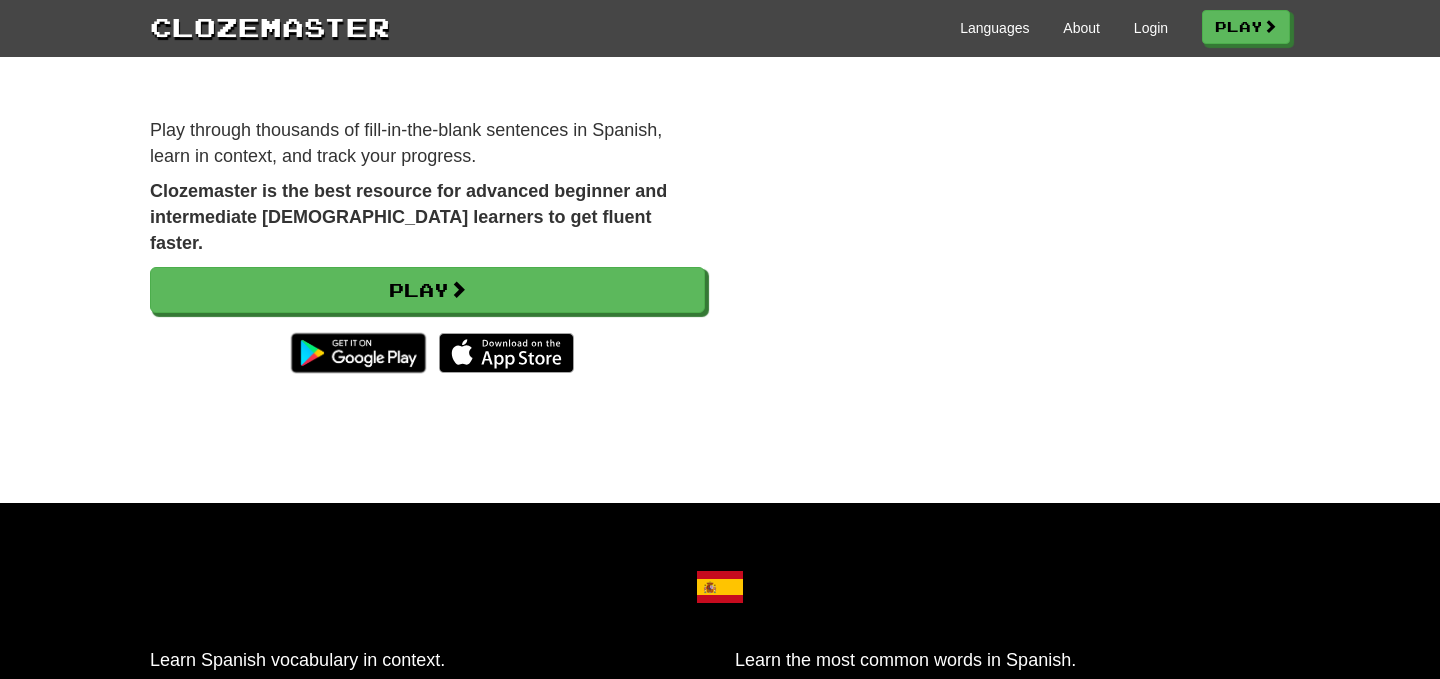 scroll, scrollTop: 0, scrollLeft: 0, axis: both 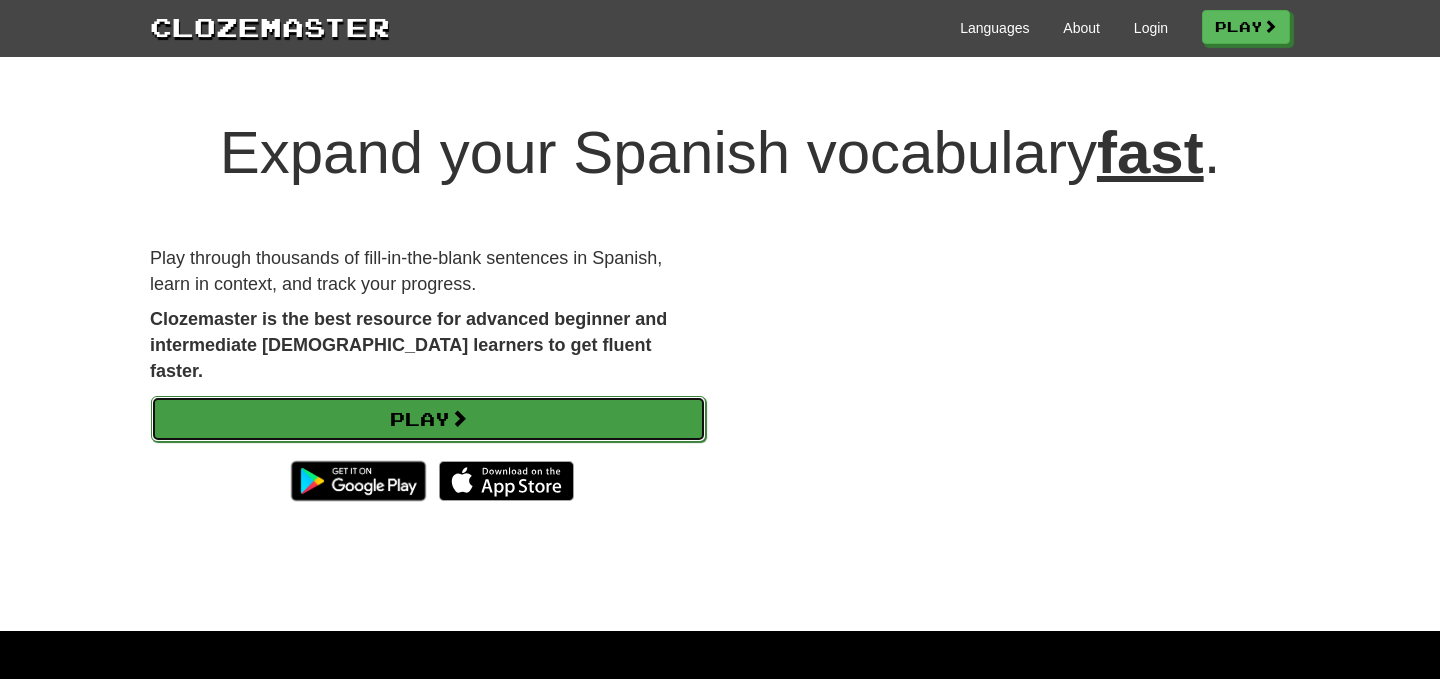 click on "Play" at bounding box center [428, 419] 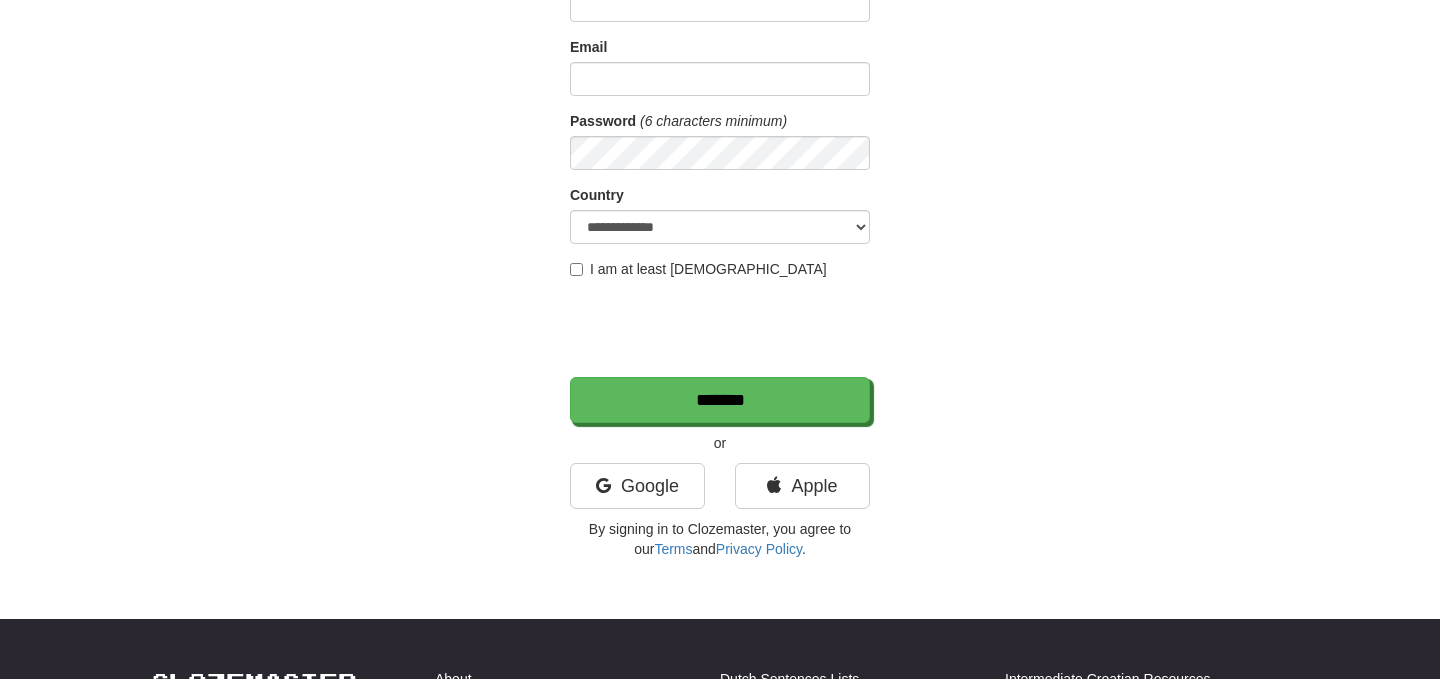 scroll, scrollTop: 233, scrollLeft: 0, axis: vertical 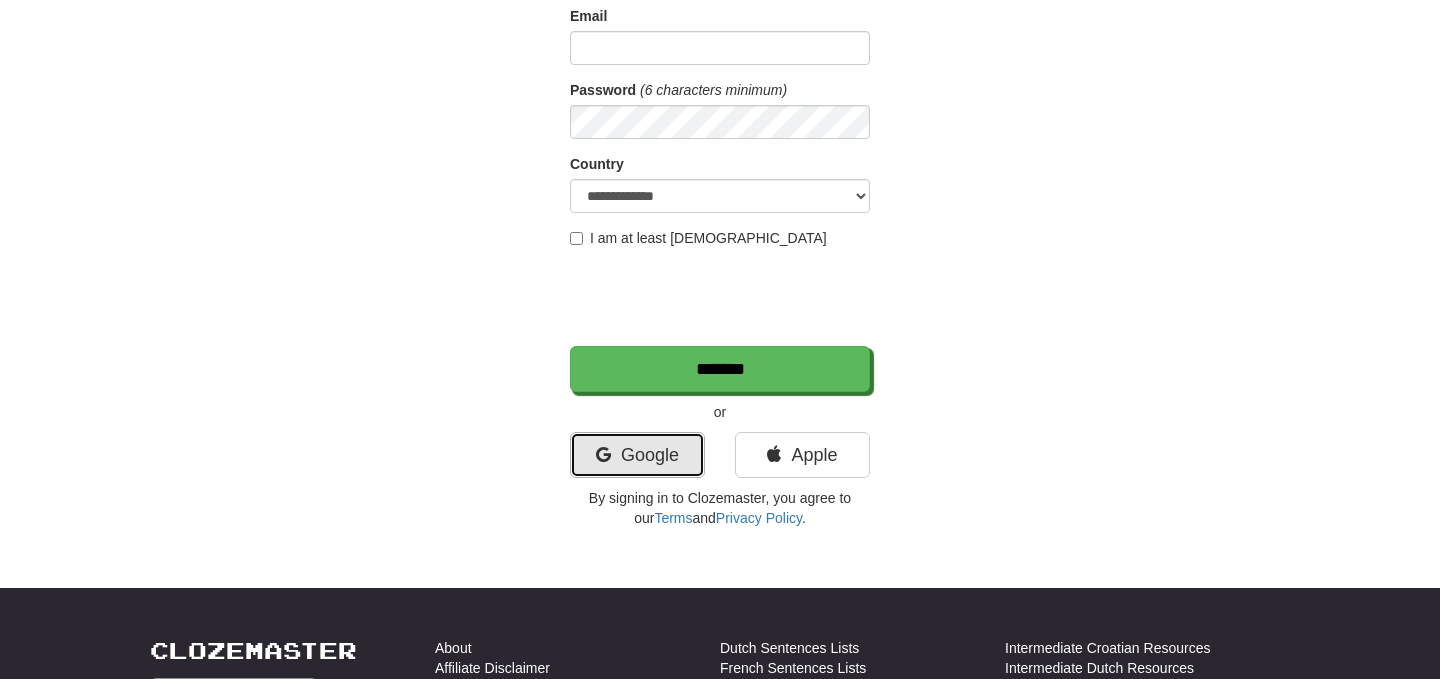 click on "Google" at bounding box center (637, 455) 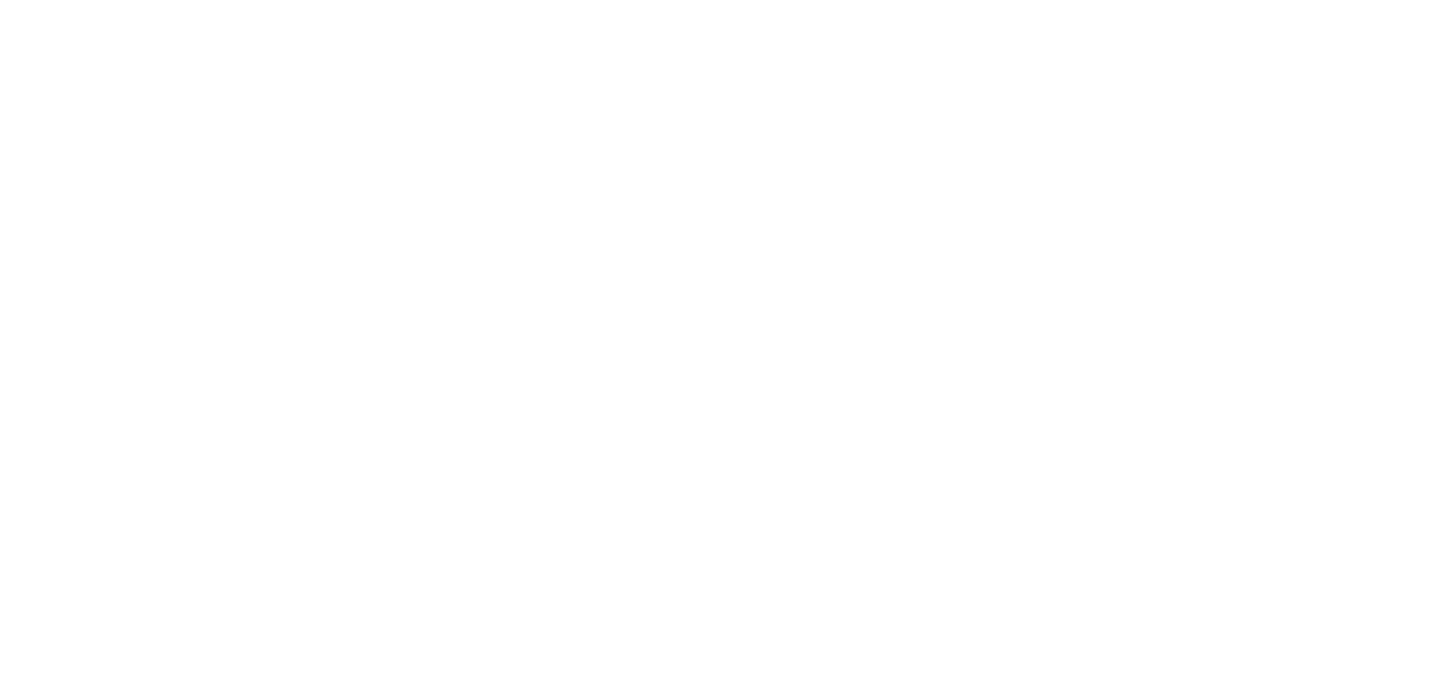 scroll, scrollTop: 0, scrollLeft: 0, axis: both 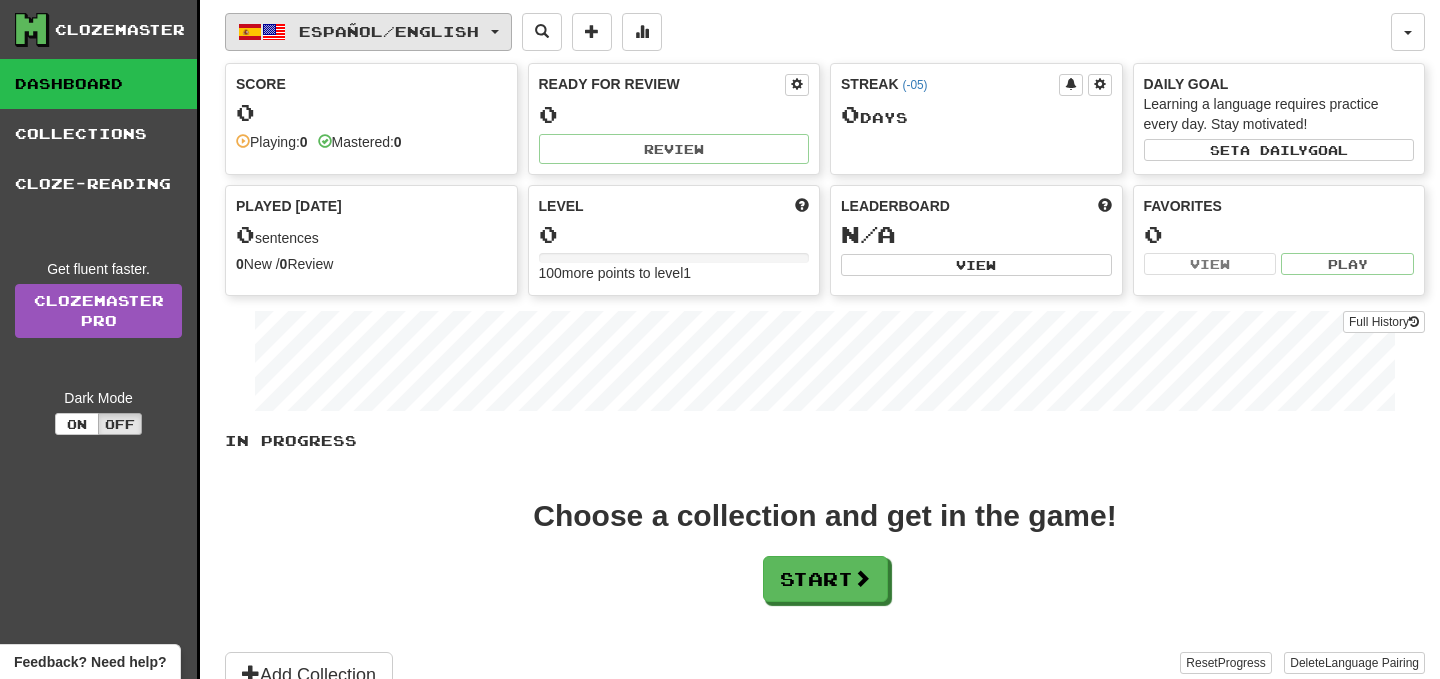 click on "Español  /  English" at bounding box center (368, 32) 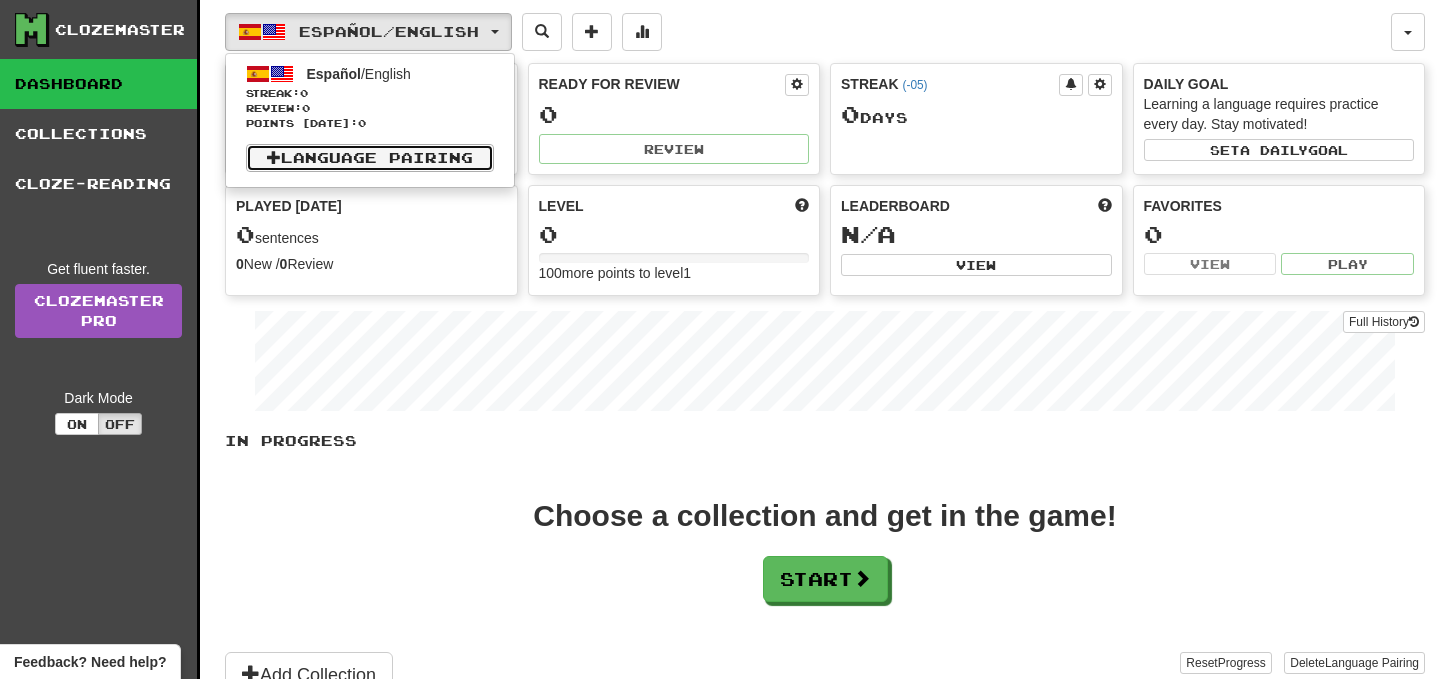 click on "Language Pairing" at bounding box center (370, 158) 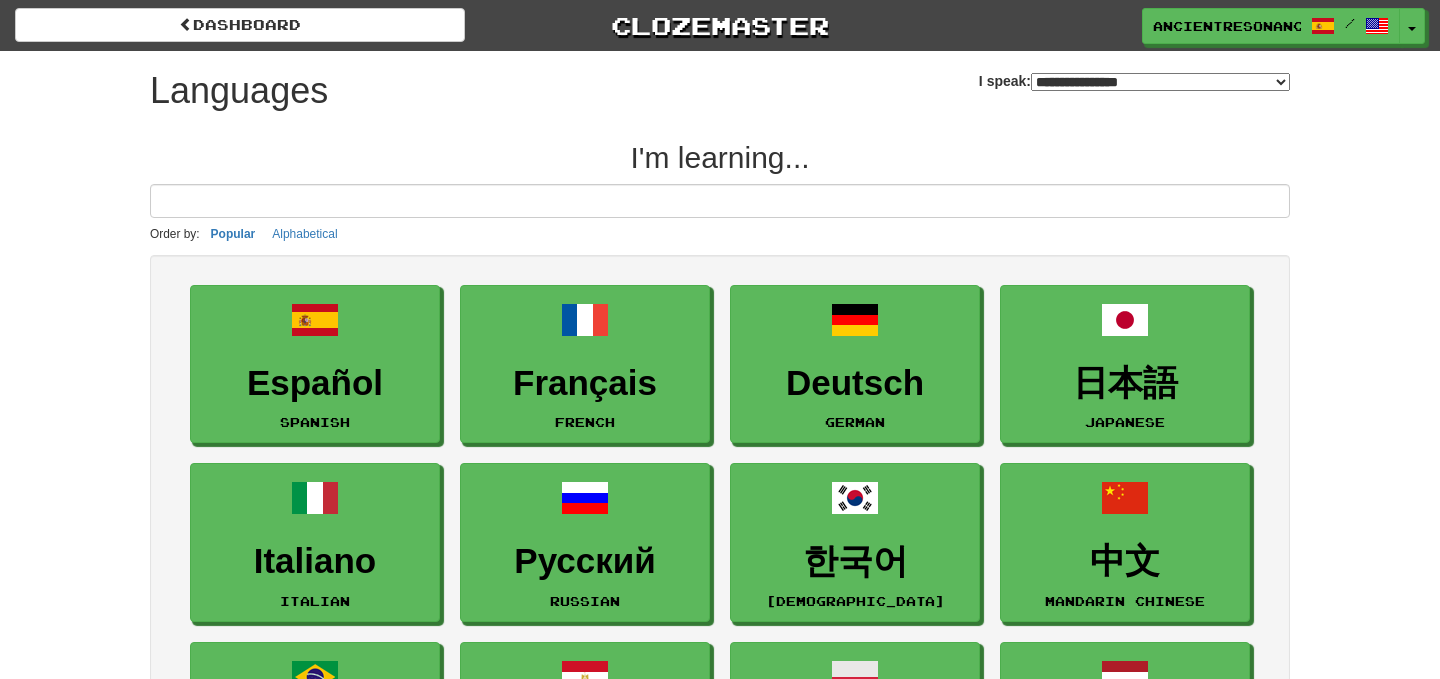 select on "*******" 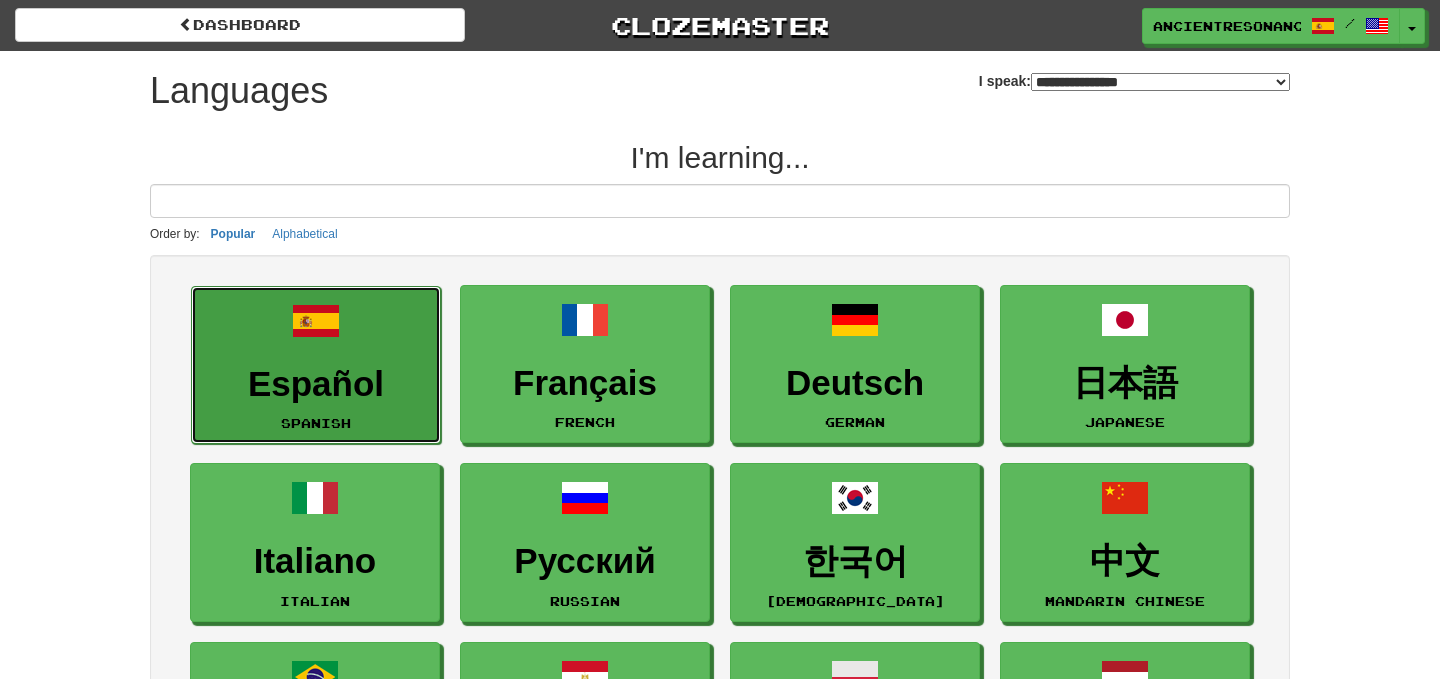 click on "Español Spanish" at bounding box center [316, 365] 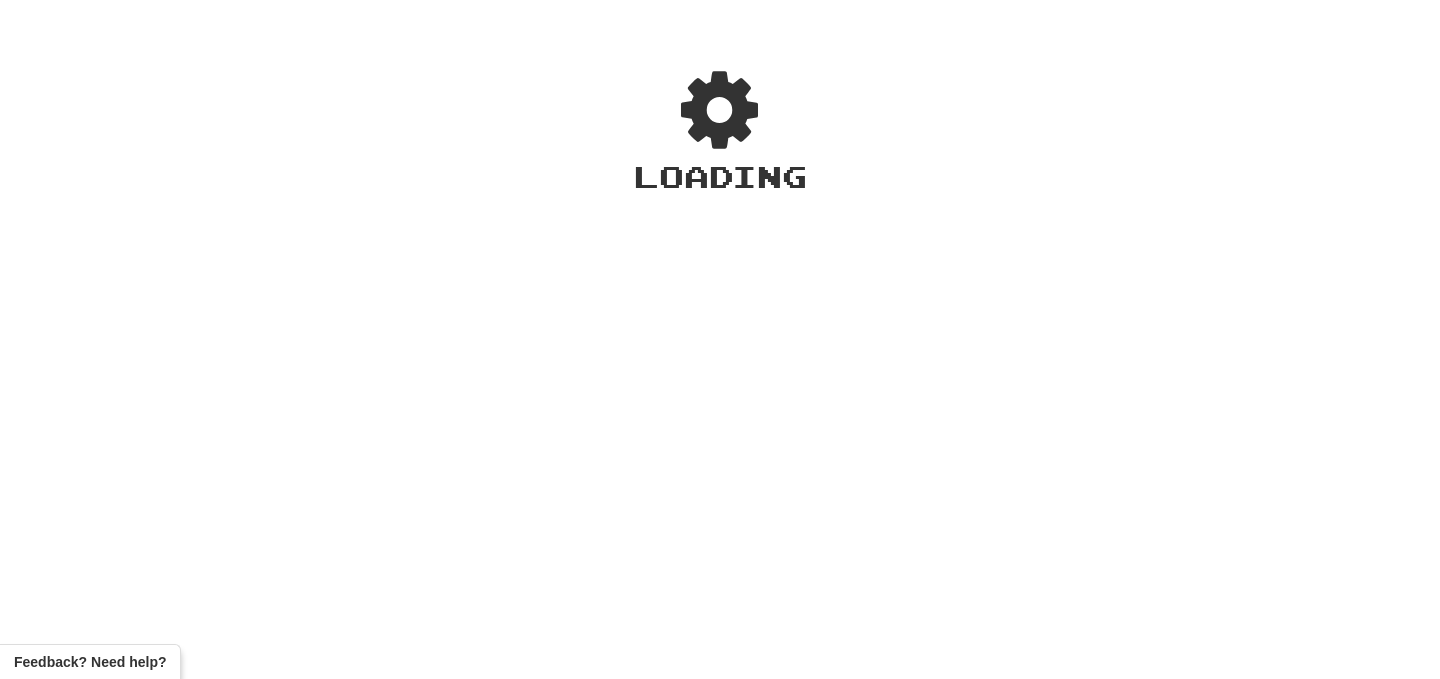 scroll, scrollTop: 0, scrollLeft: 0, axis: both 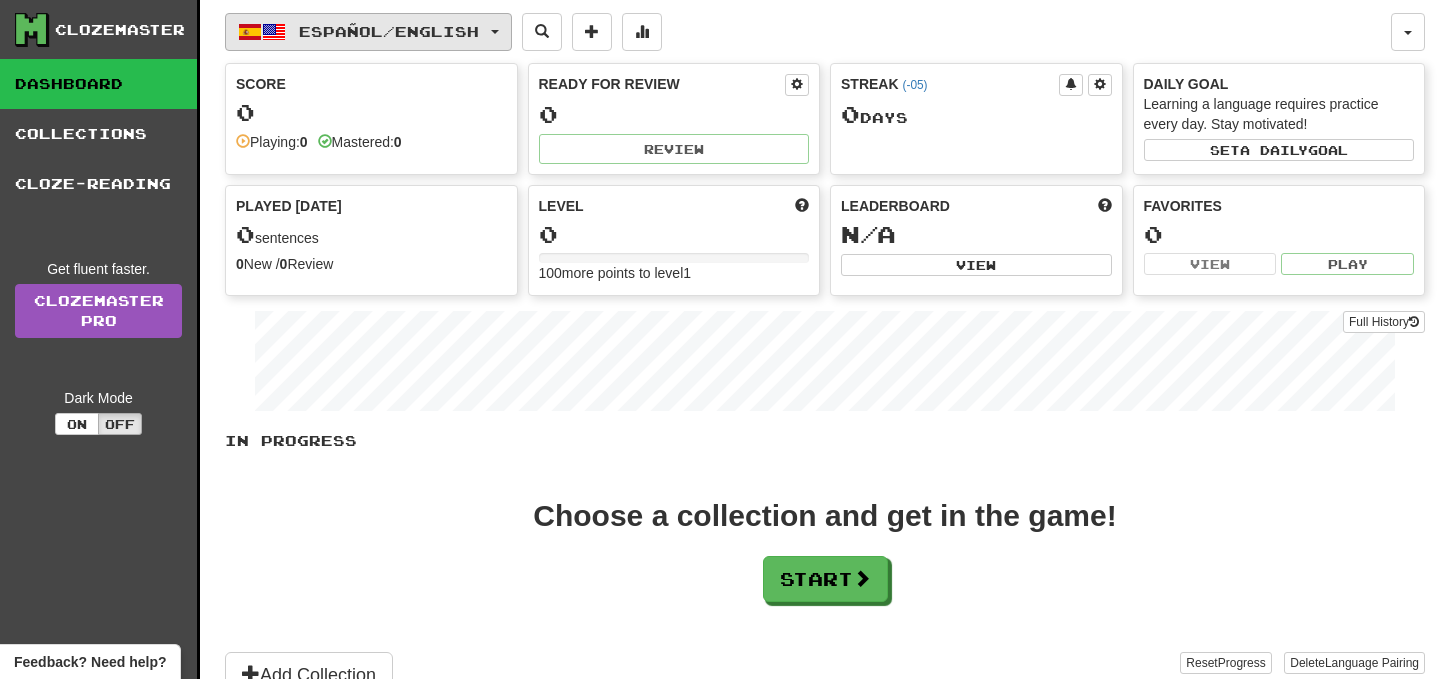 click at bounding box center (274, 32) 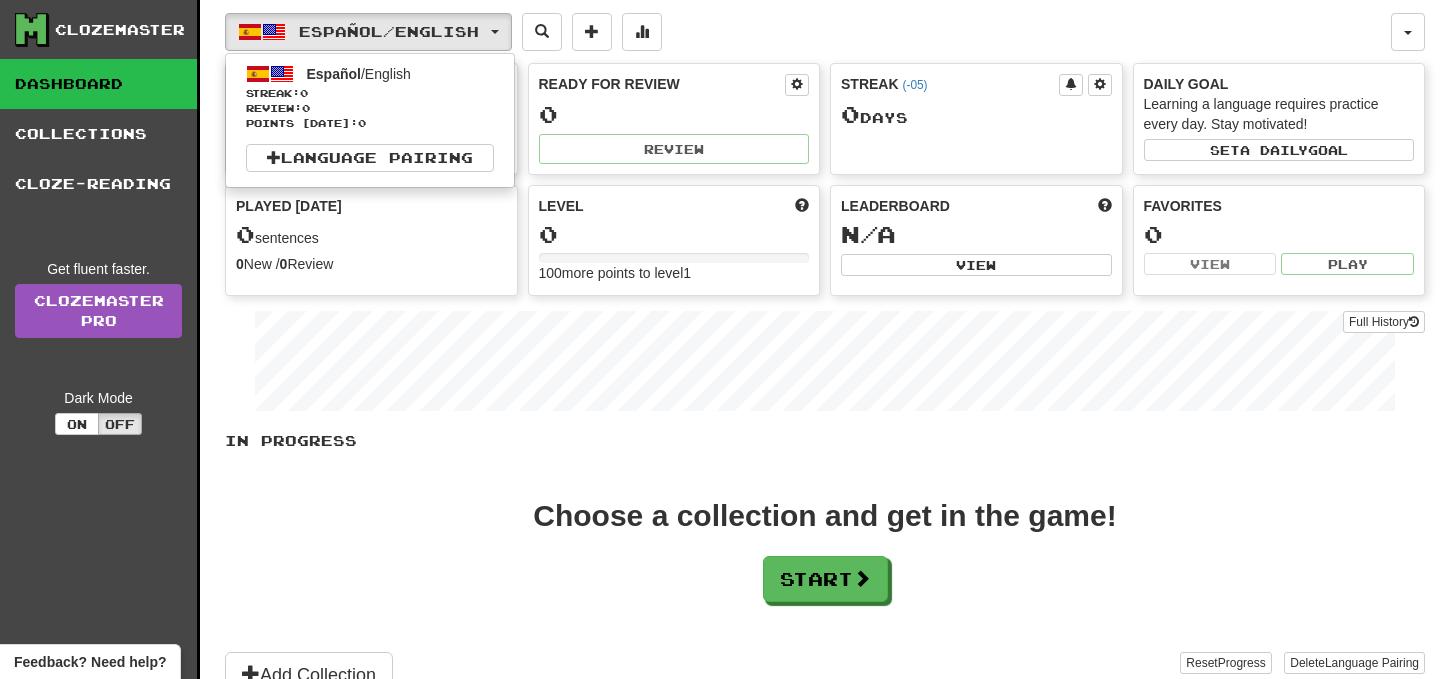 click on "Español  /  English Español  /  English Streak:  0   Review:  0 Points today:  0  Language Pairing" at bounding box center (808, 32) 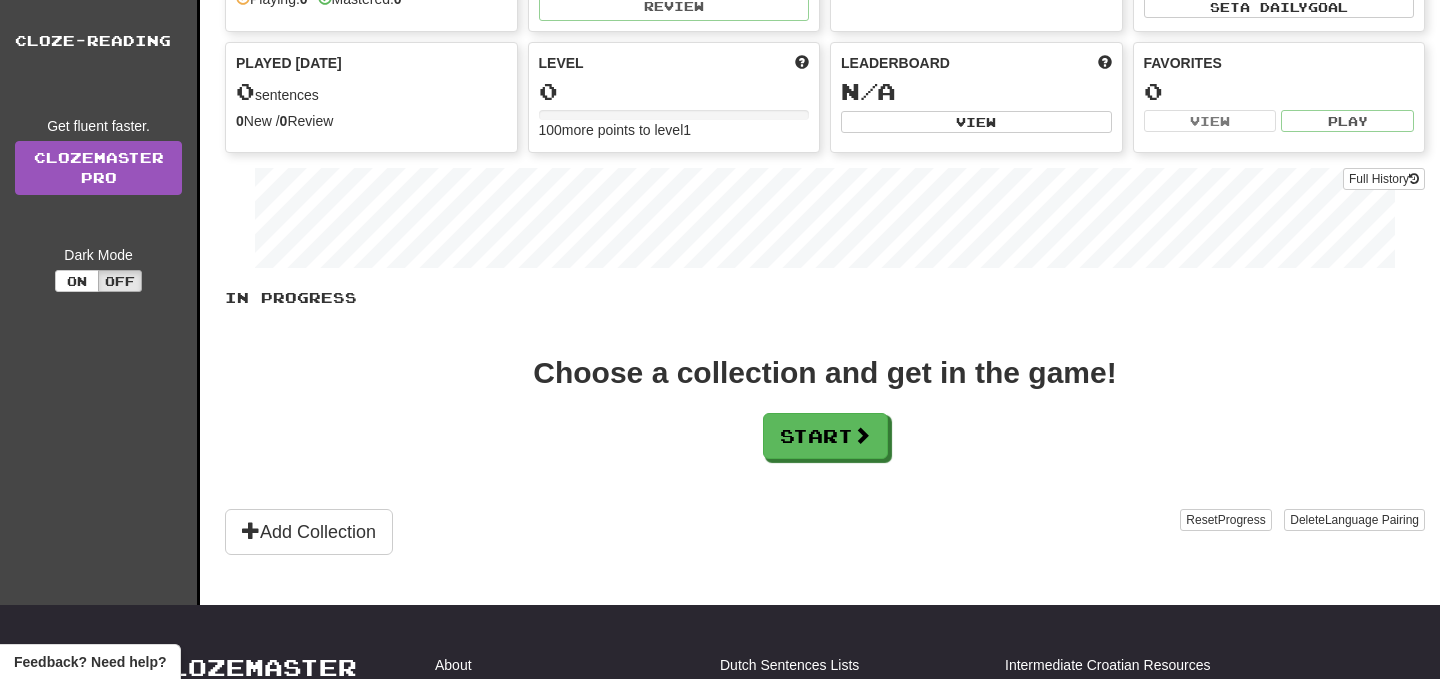 scroll, scrollTop: 35, scrollLeft: 0, axis: vertical 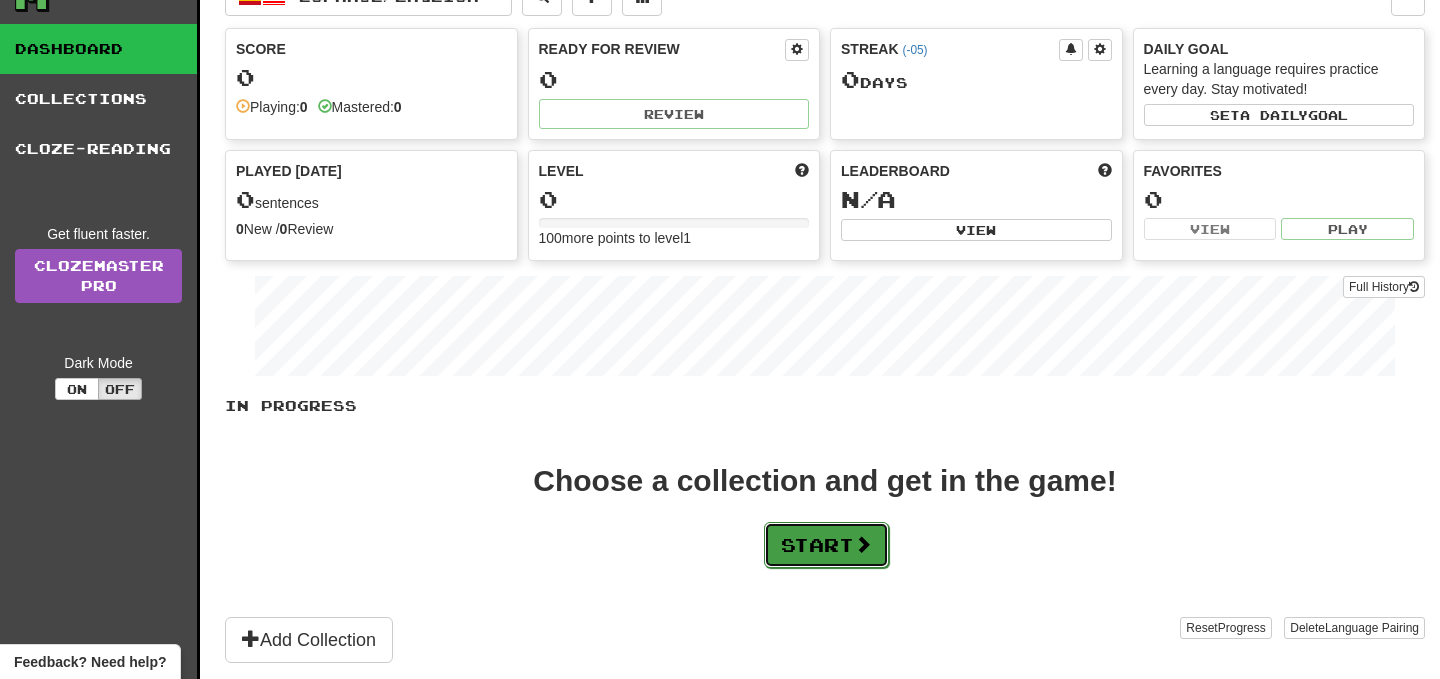click on "Start" at bounding box center (826, 545) 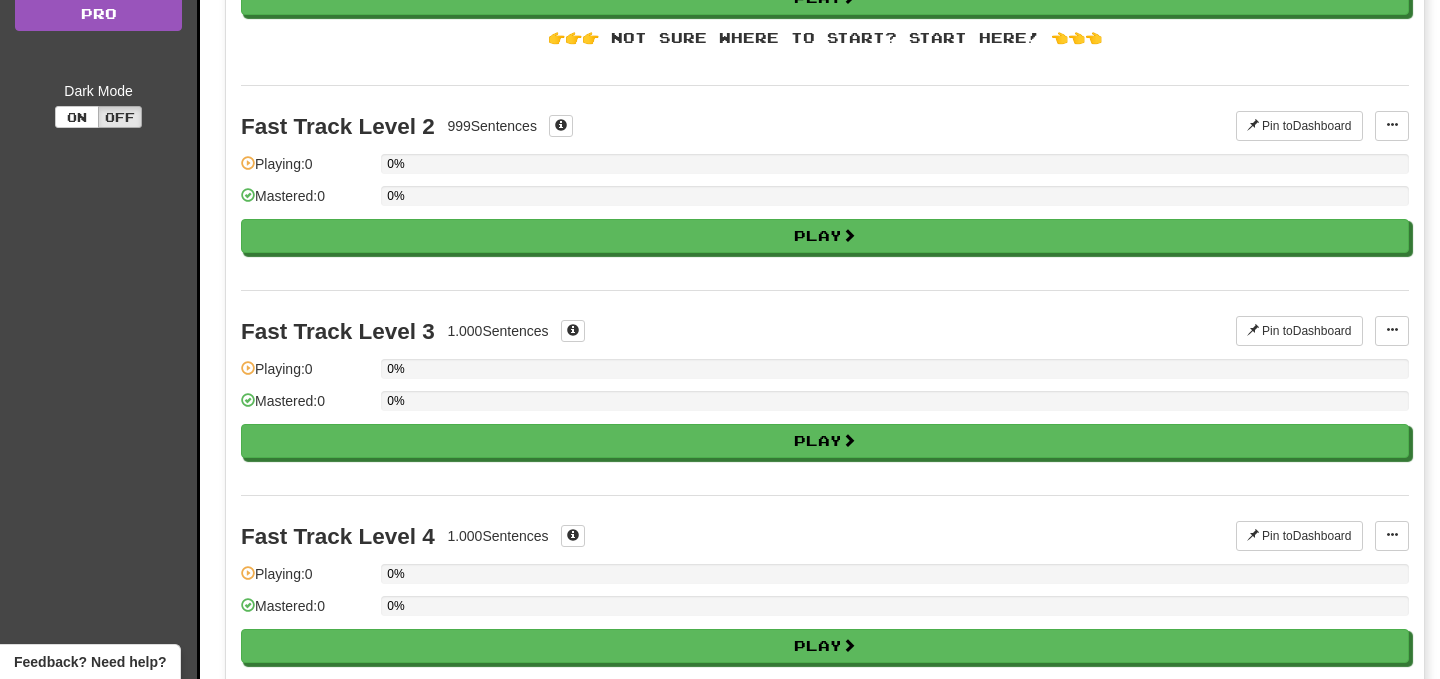 scroll, scrollTop: 313, scrollLeft: 0, axis: vertical 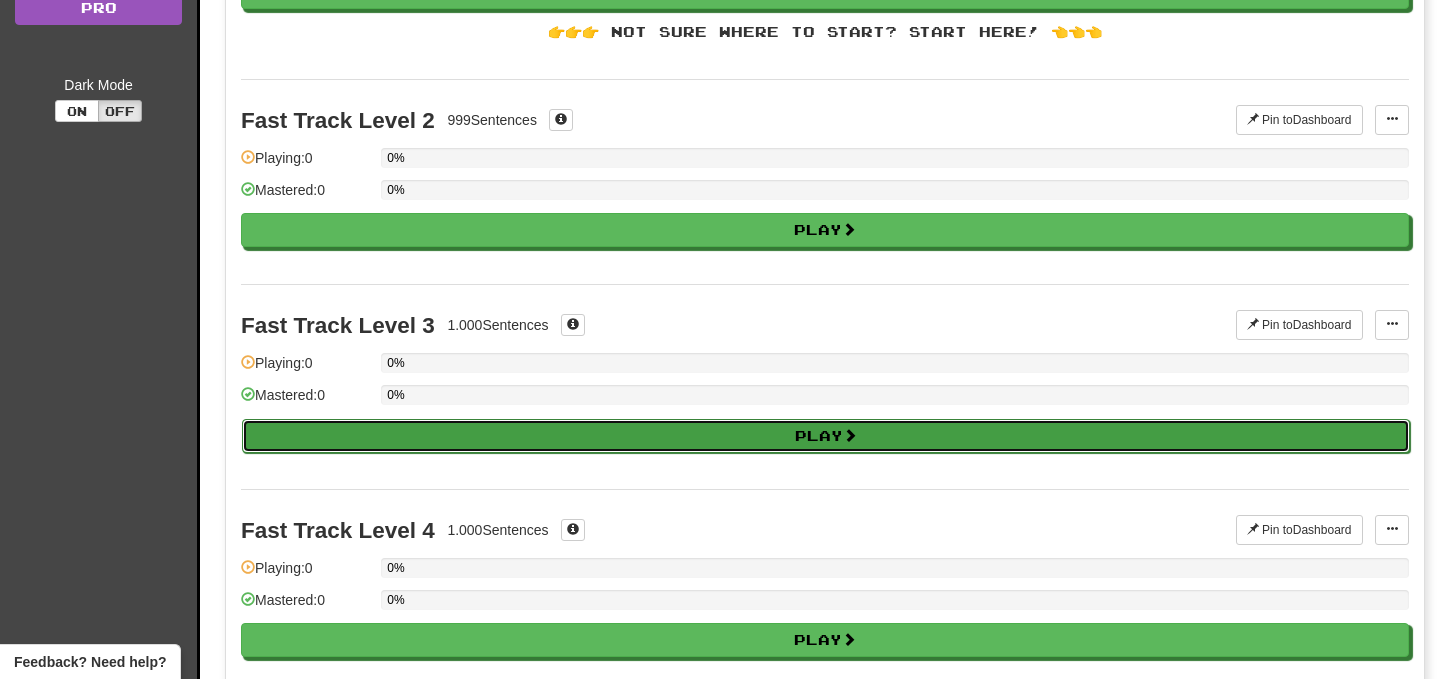 click on "Play" at bounding box center (826, 436) 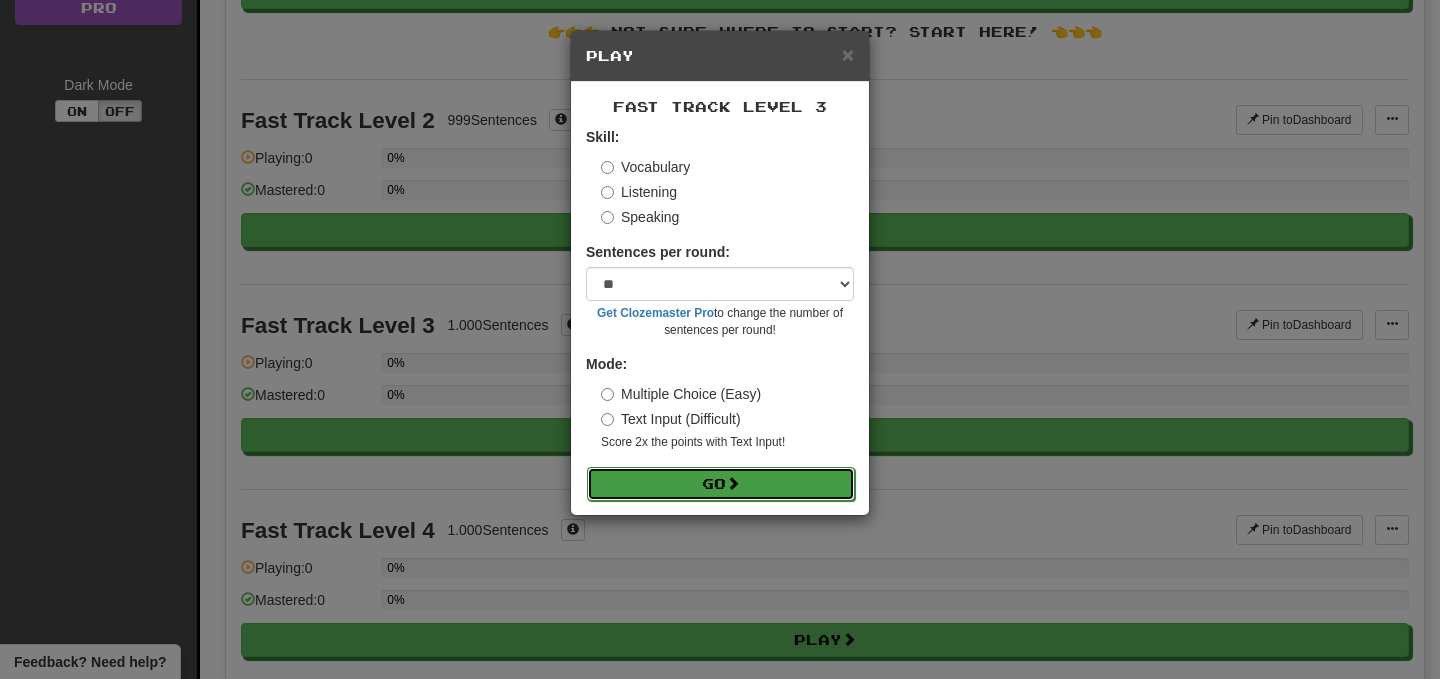 click on "Go" at bounding box center (721, 484) 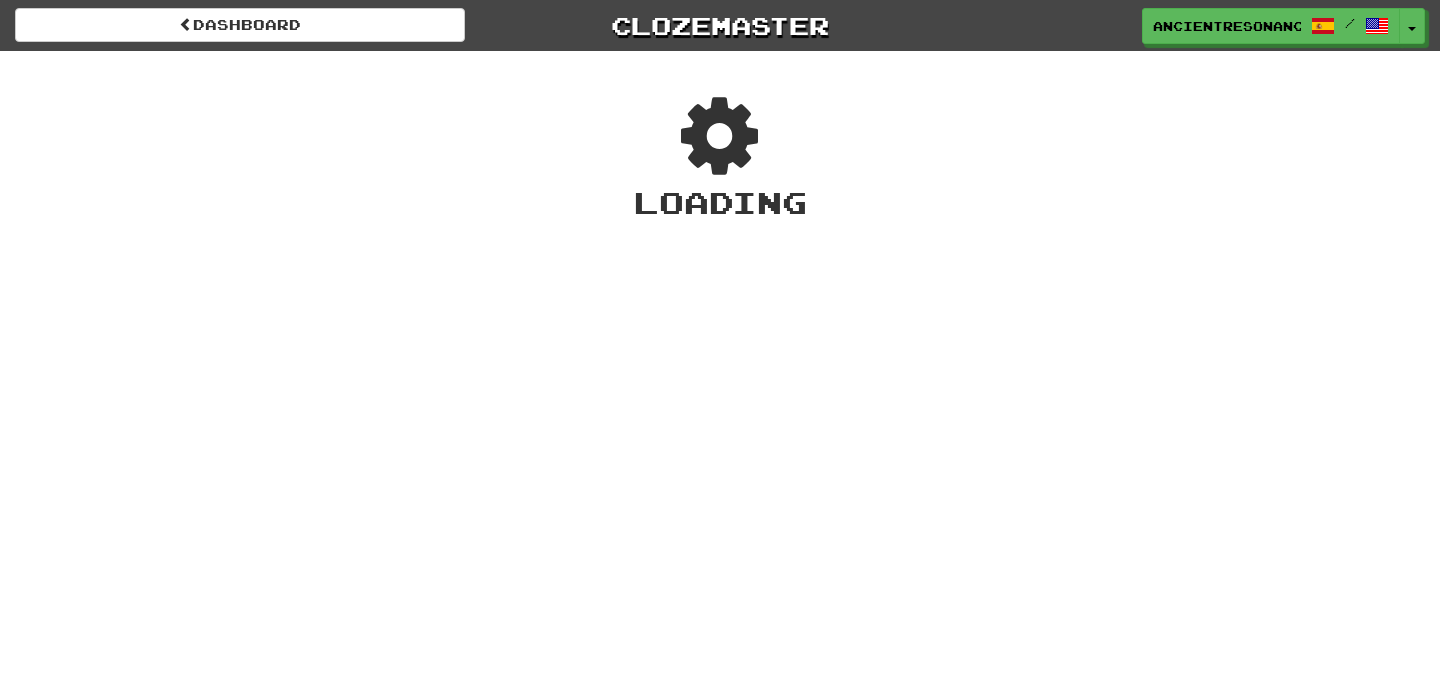 scroll, scrollTop: 0, scrollLeft: 0, axis: both 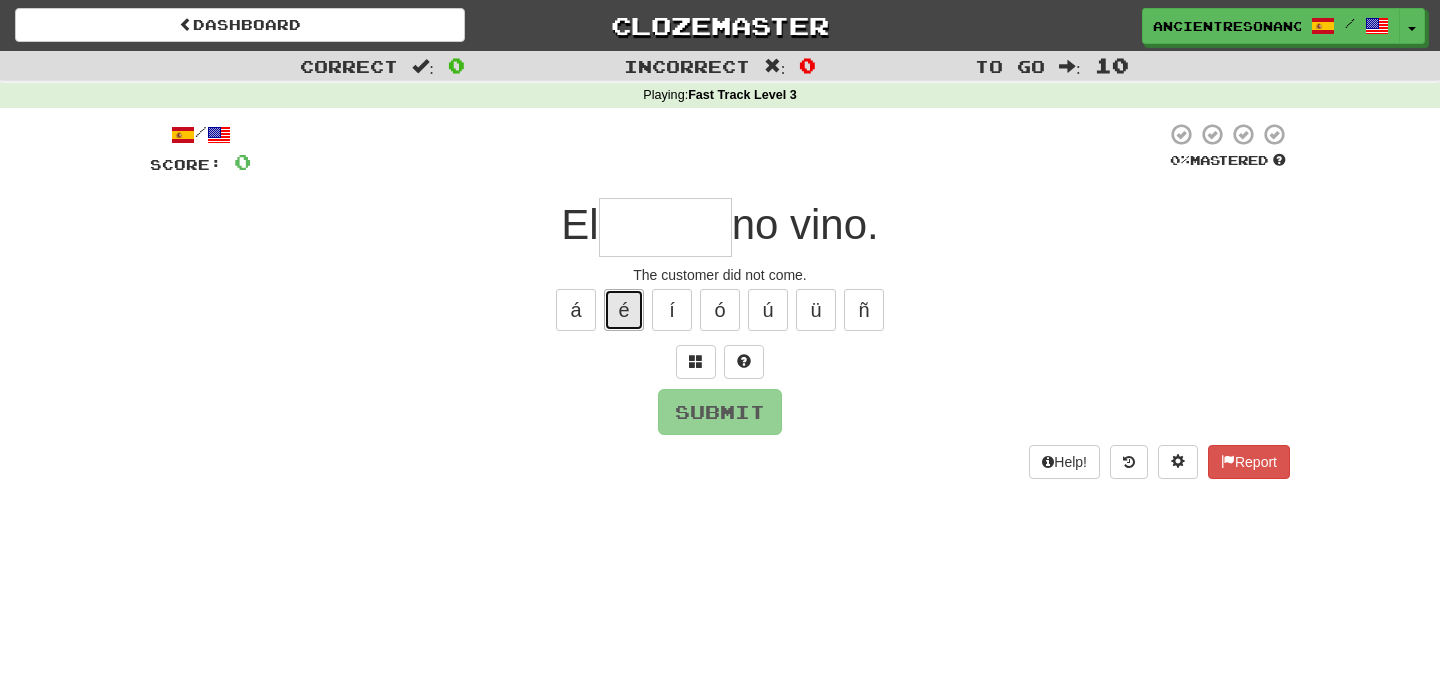 click on "é" at bounding box center (624, 310) 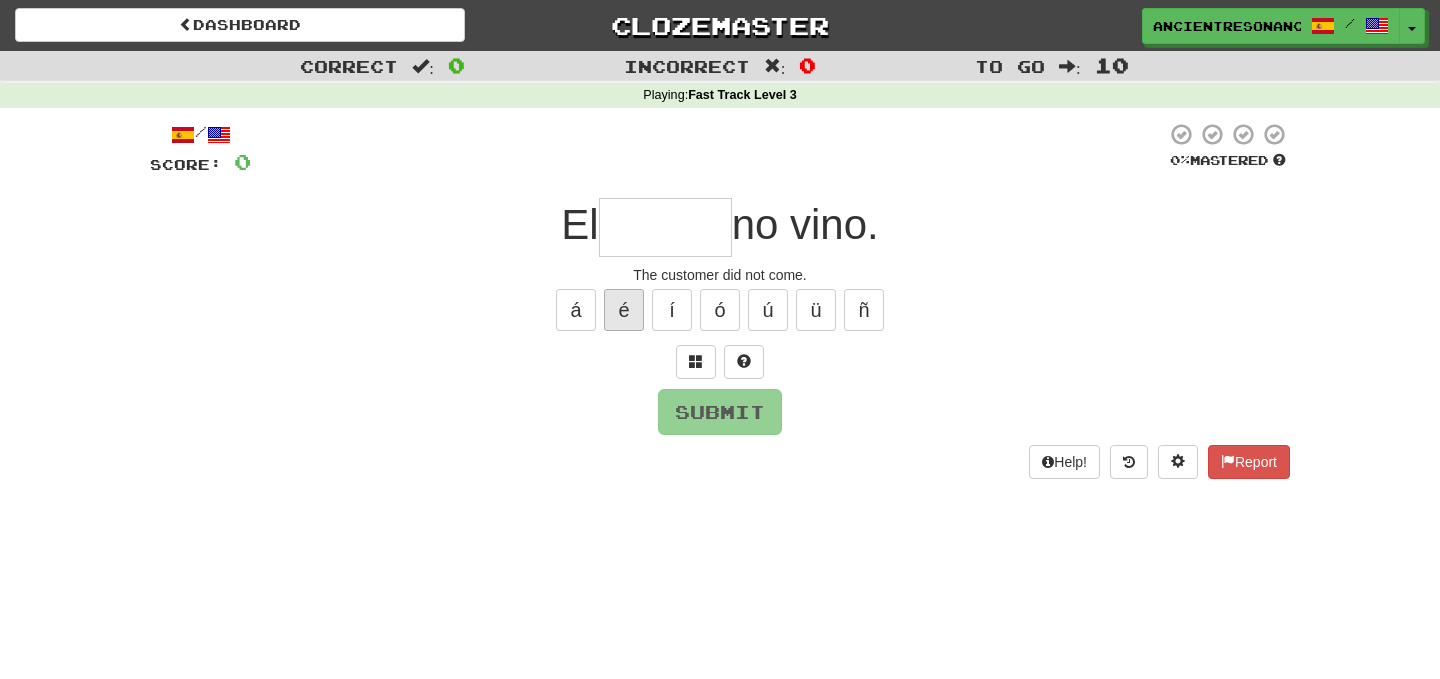 type on "*" 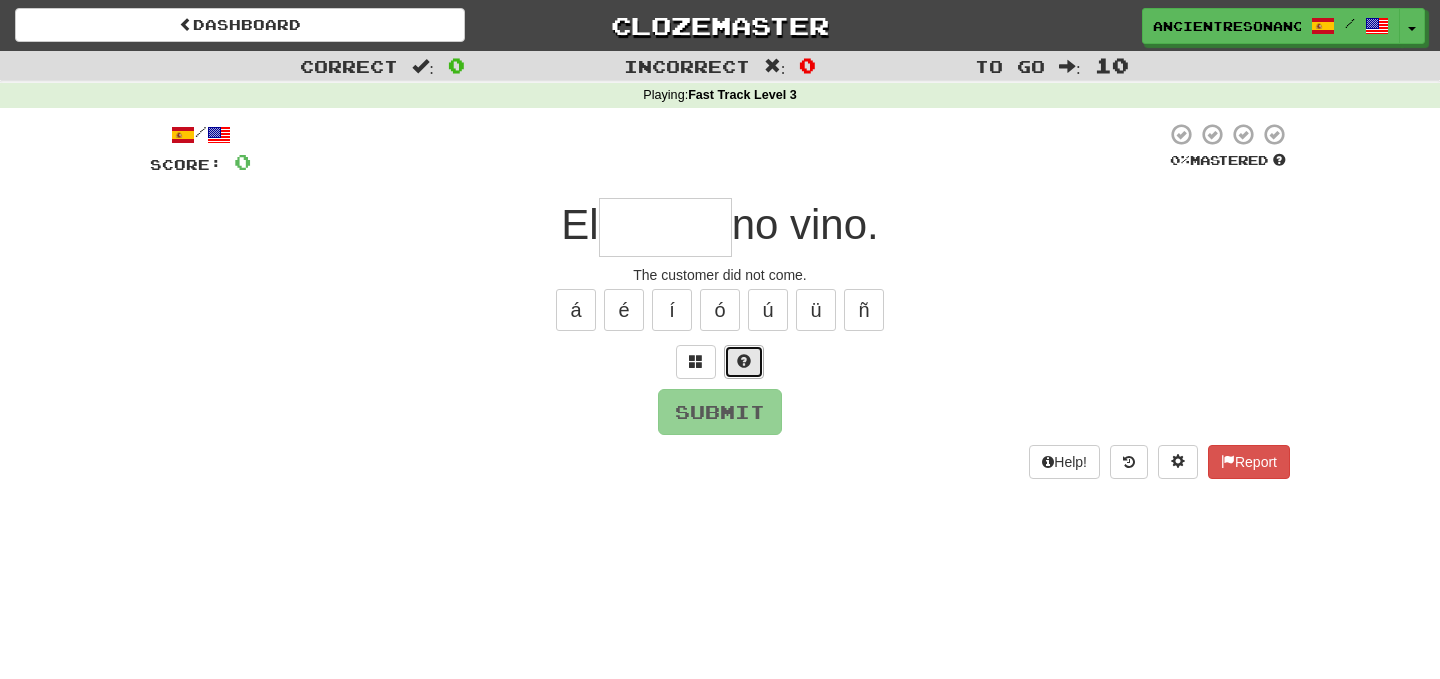 click at bounding box center (744, 361) 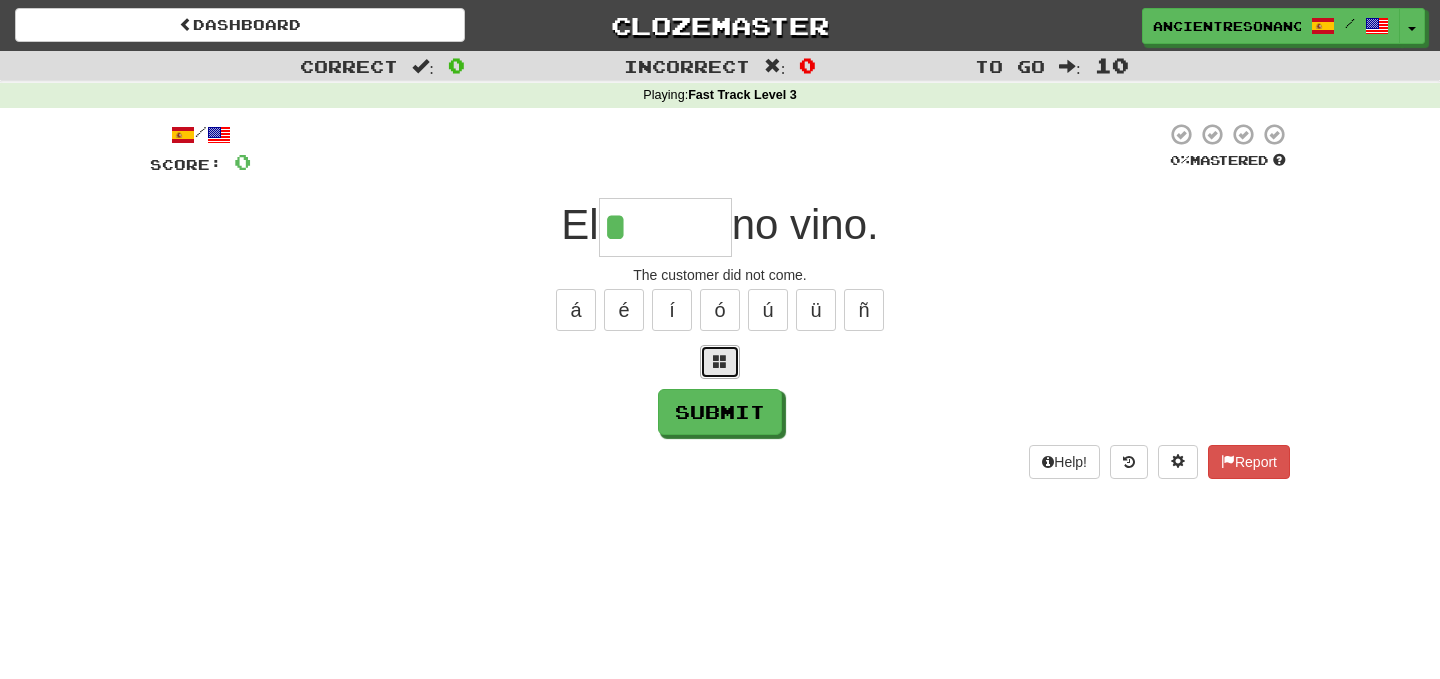 click at bounding box center [720, 361] 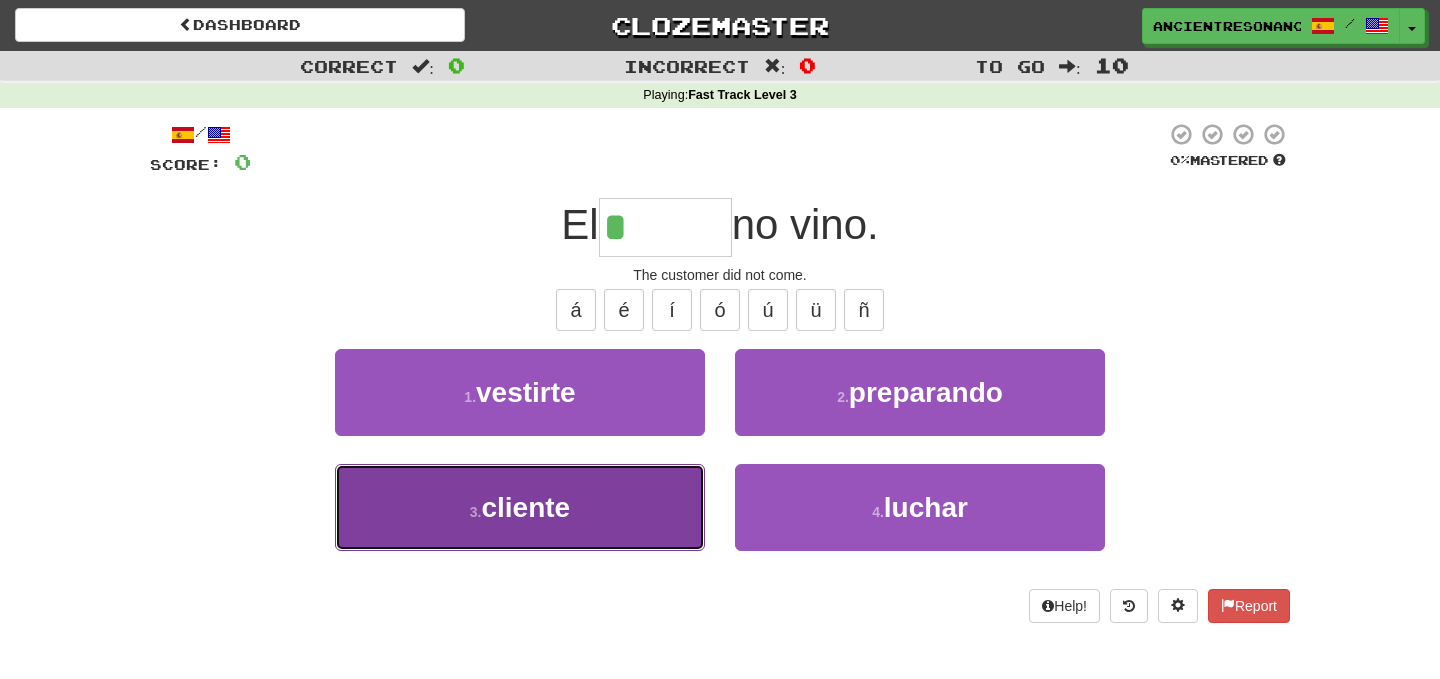 click on "3 .  cliente" at bounding box center (520, 507) 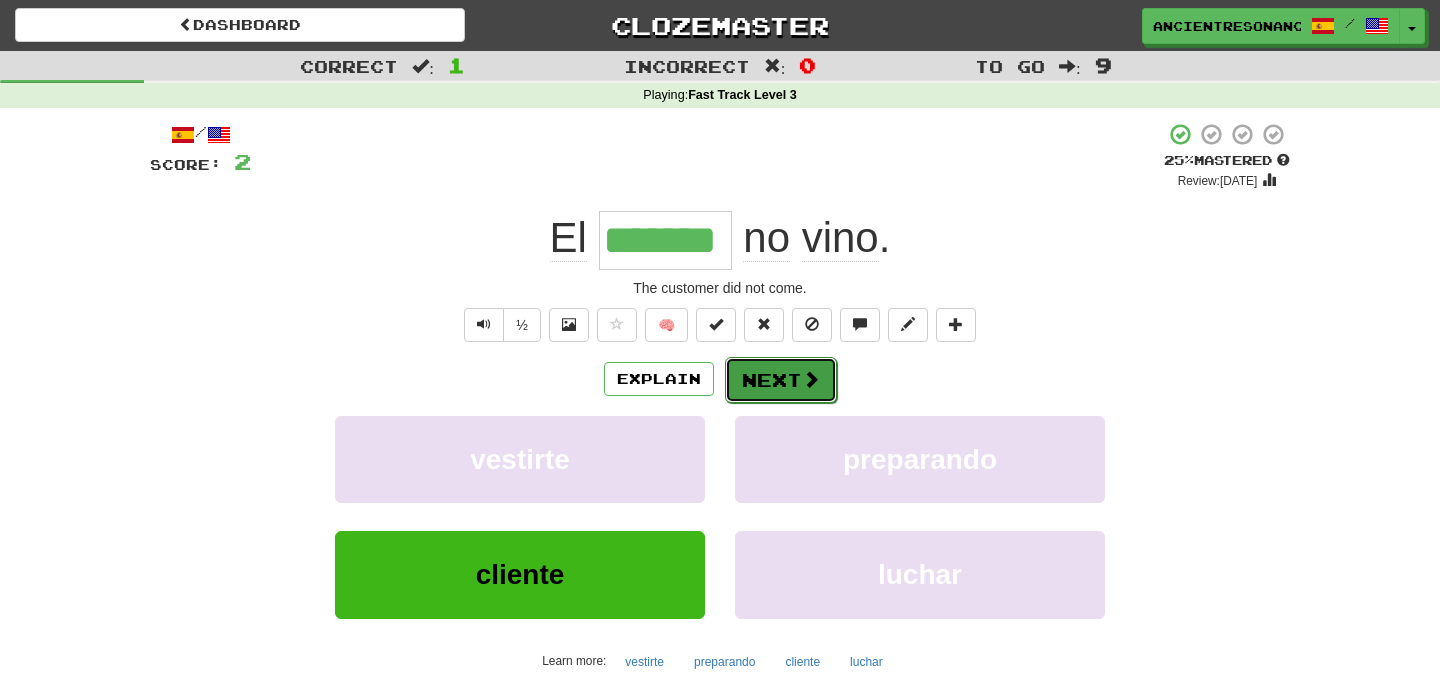 click on "Next" at bounding box center [781, 380] 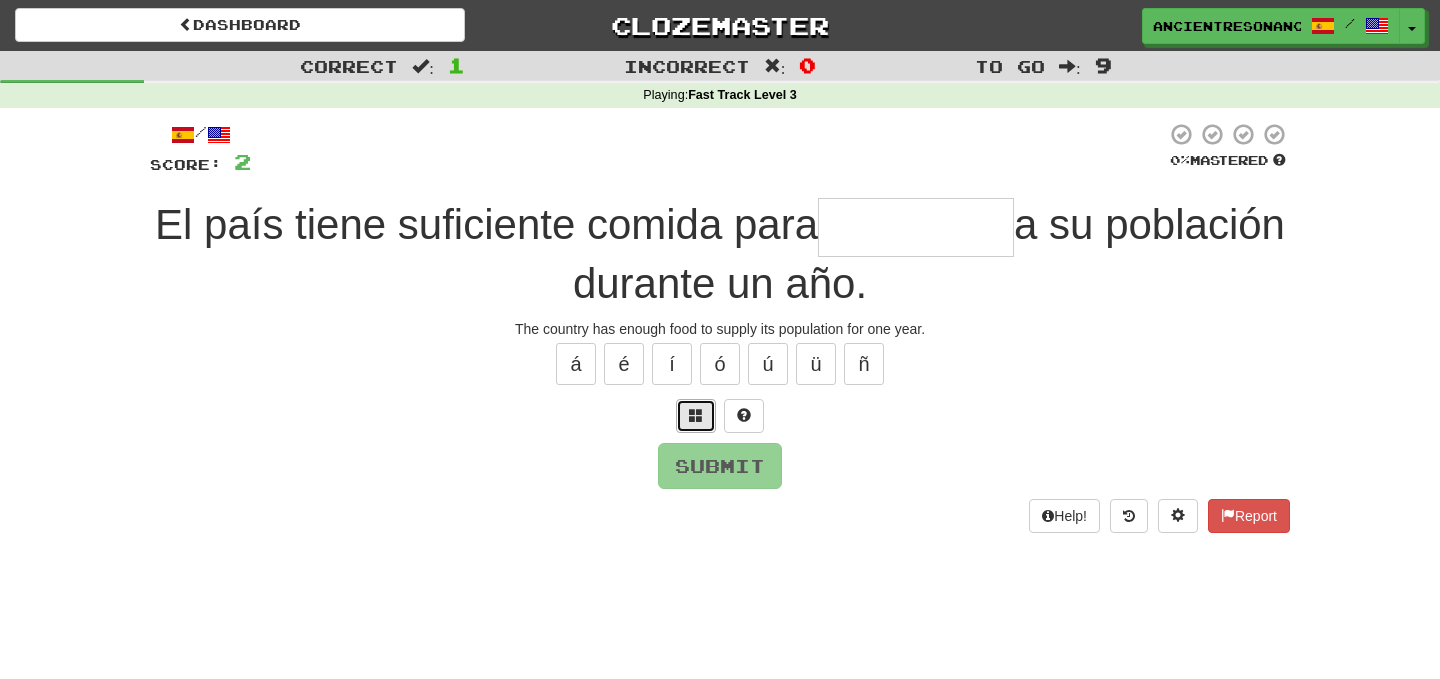 click at bounding box center [696, 416] 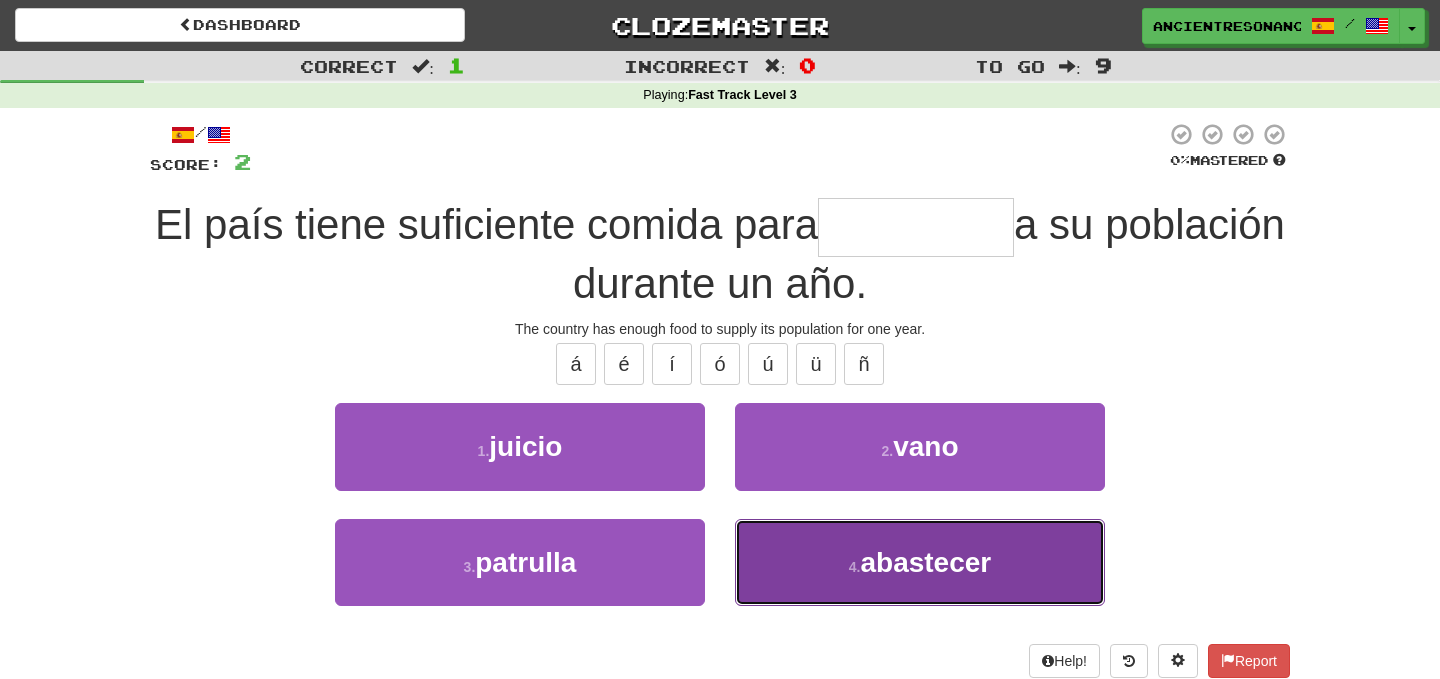 click on "4 .  abastecer" at bounding box center [920, 562] 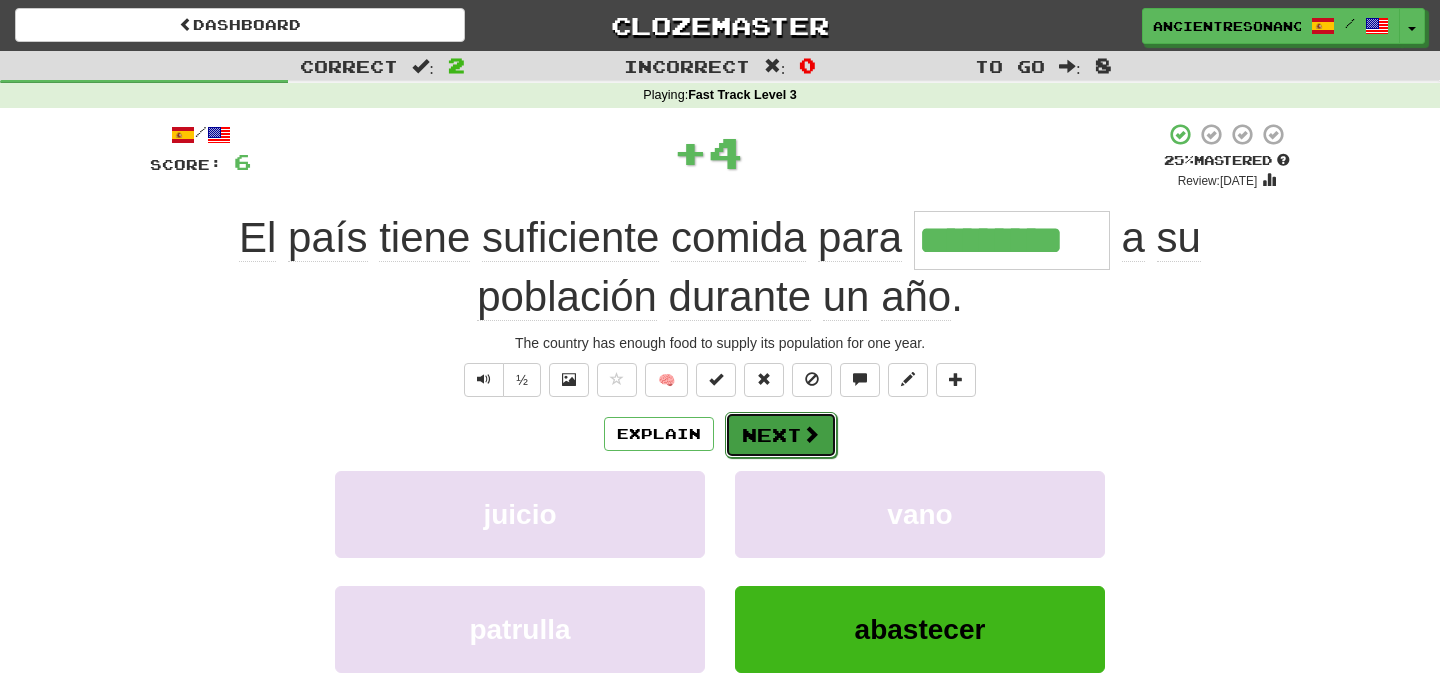 click on "Next" at bounding box center [781, 435] 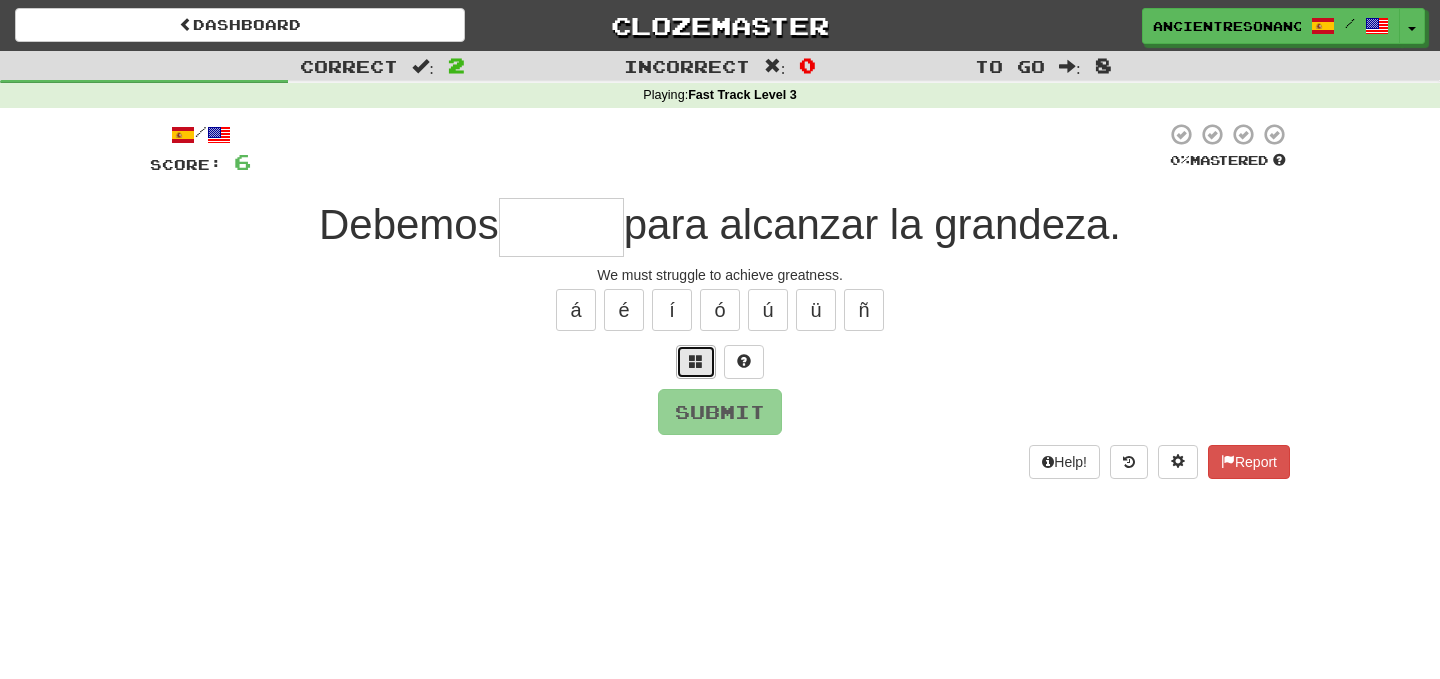click at bounding box center [696, 361] 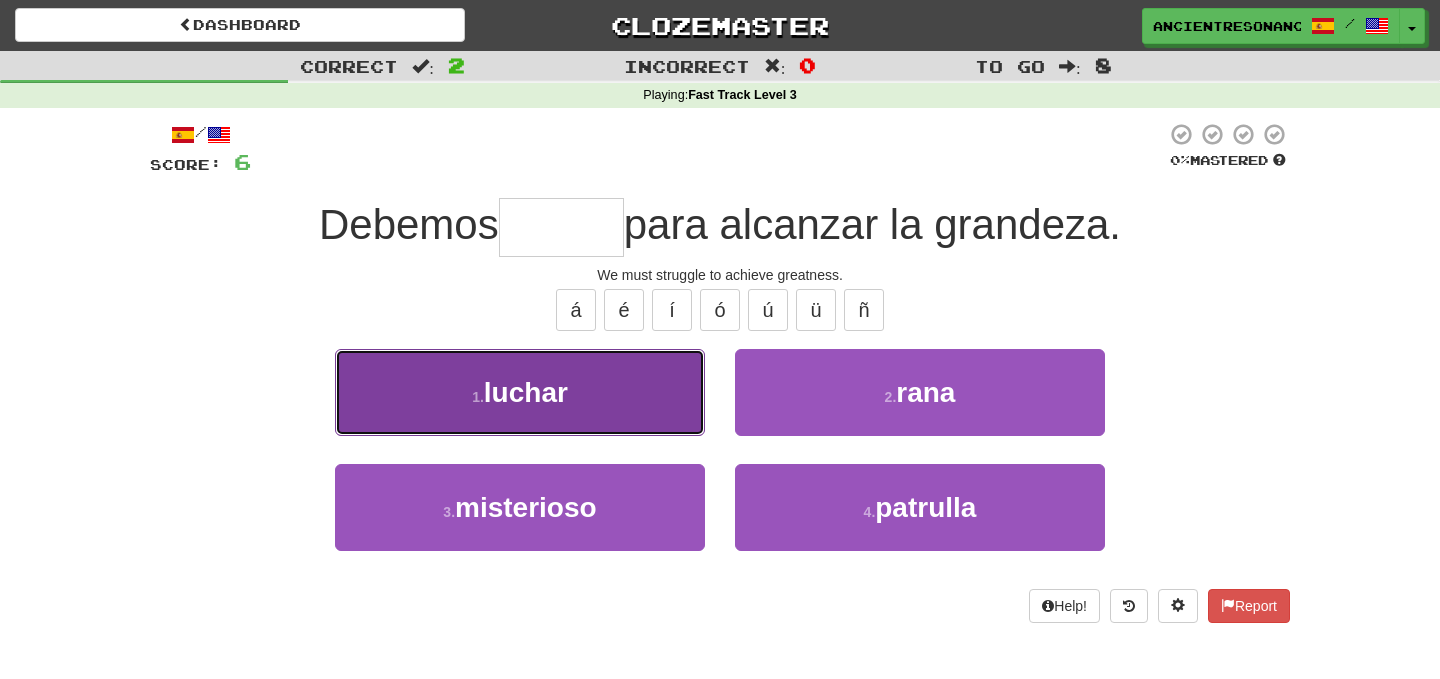 click on "1 .  luchar" at bounding box center (520, 392) 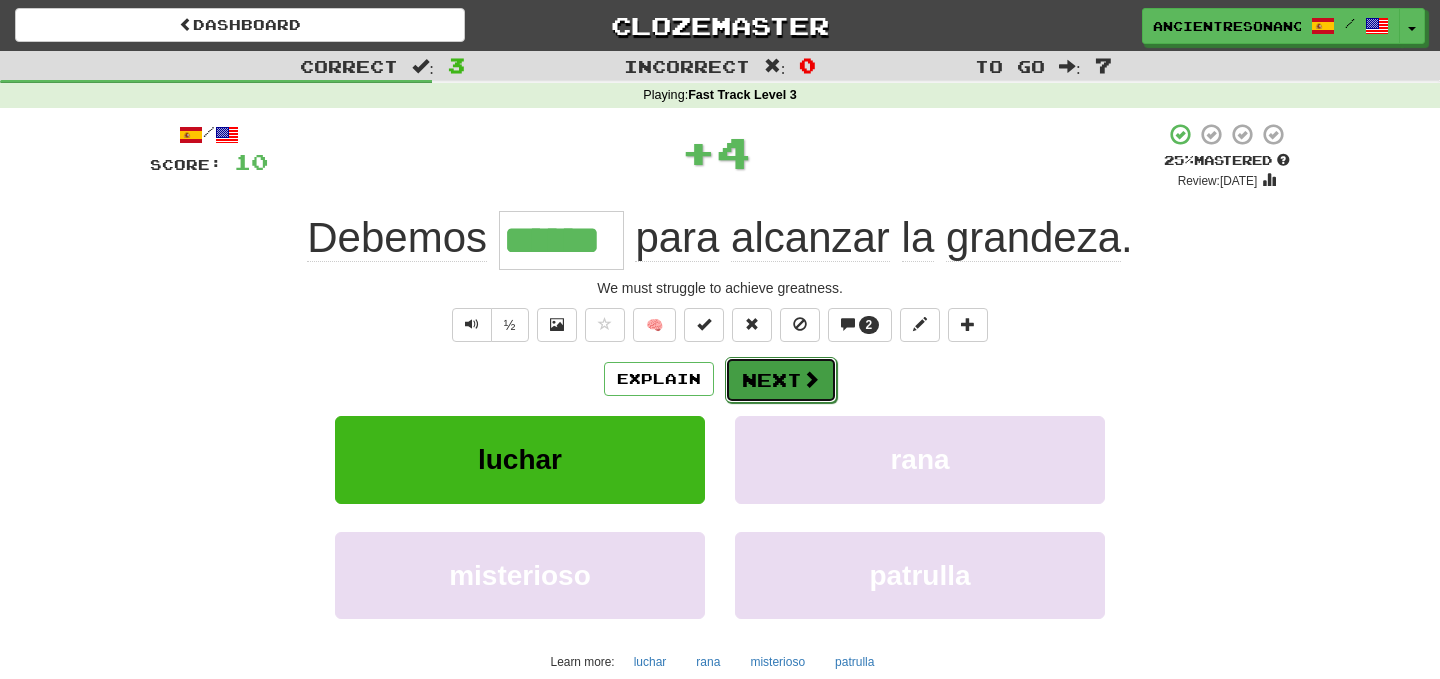 click on "Next" at bounding box center (781, 380) 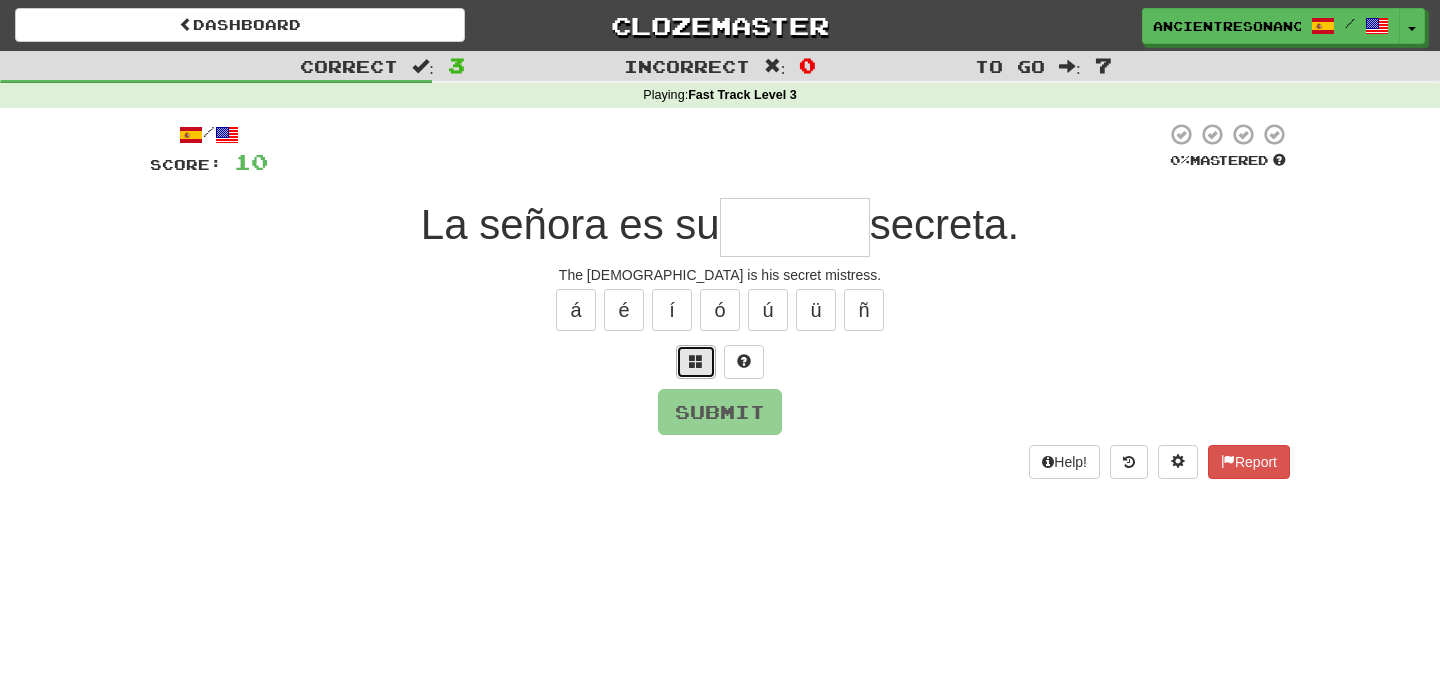 click at bounding box center (696, 361) 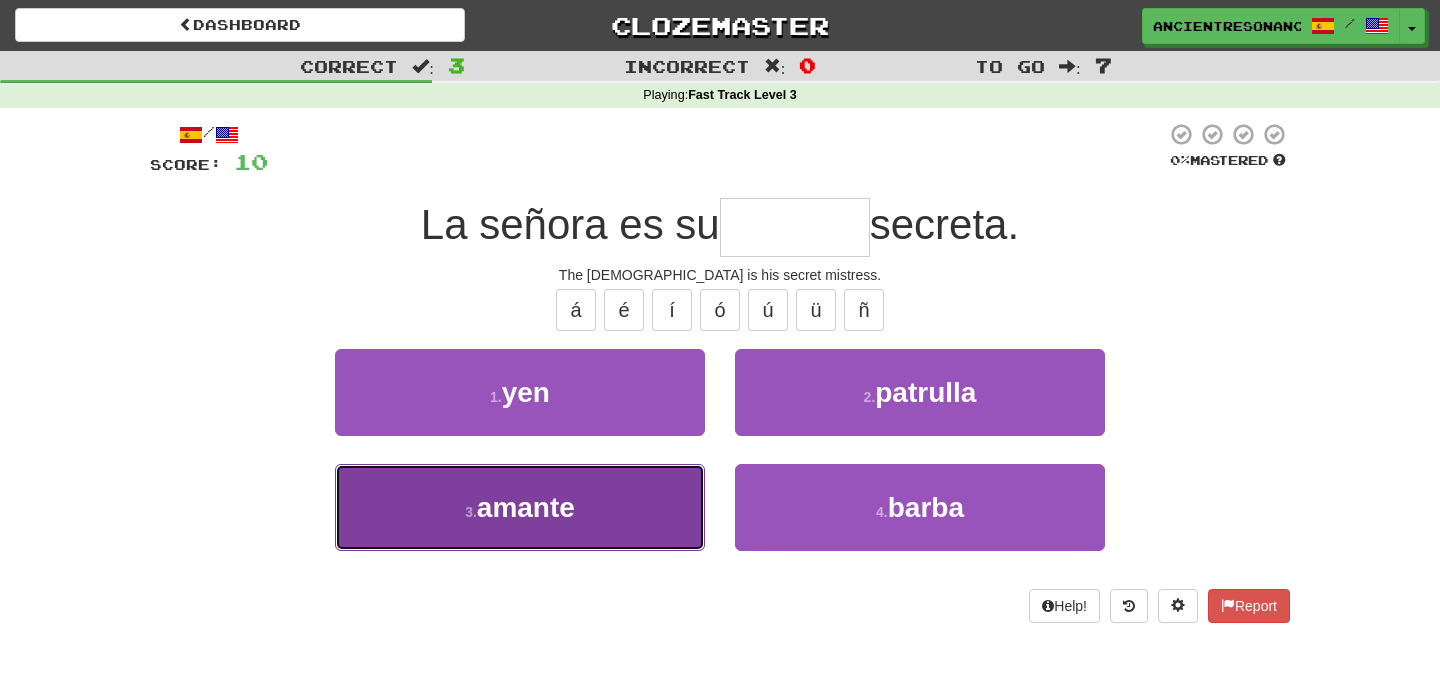 click on "3 .  amante" at bounding box center (520, 507) 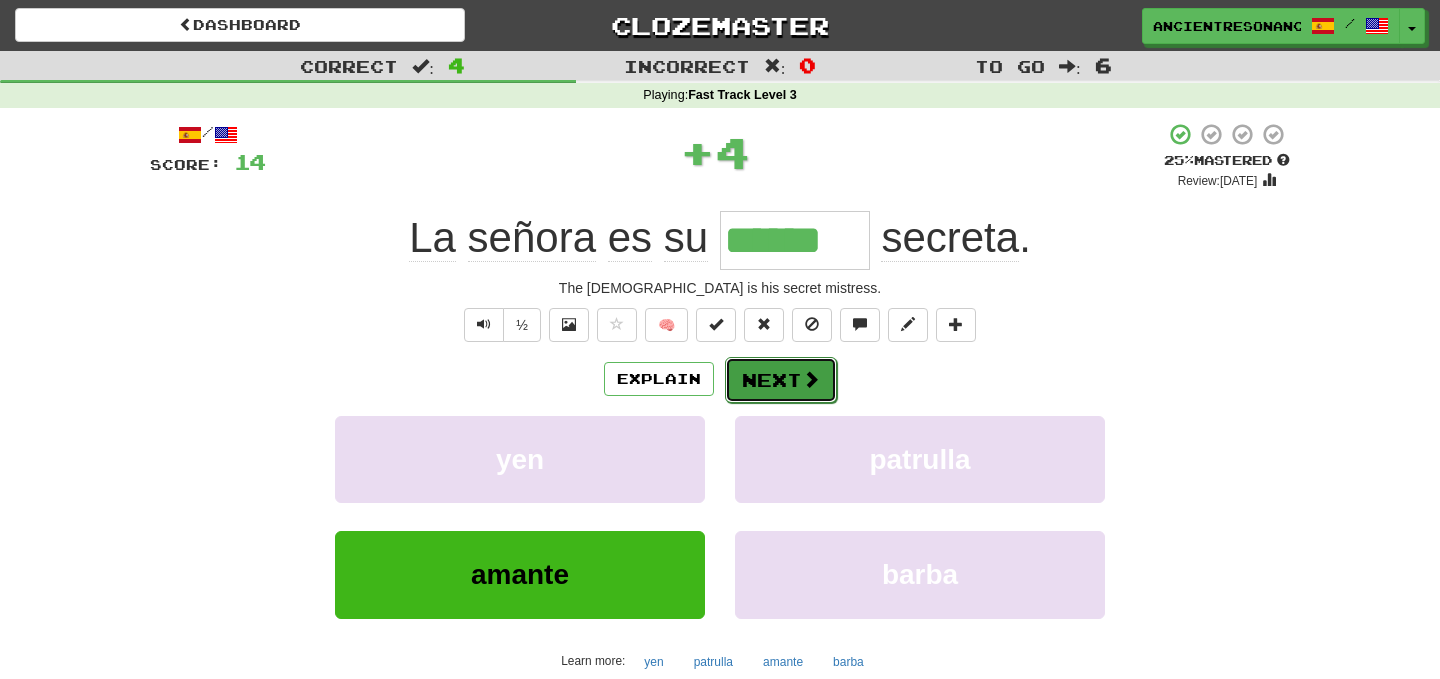 click on "Next" at bounding box center (781, 380) 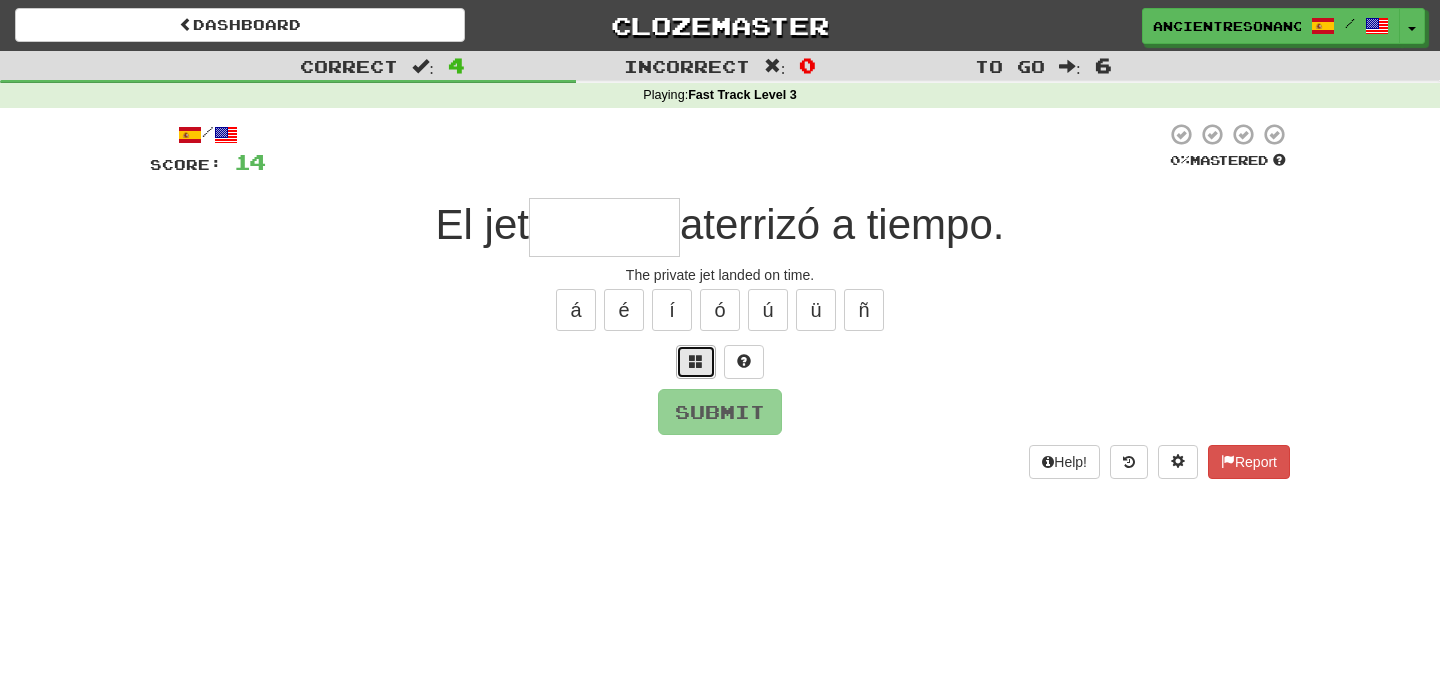 click at bounding box center (696, 362) 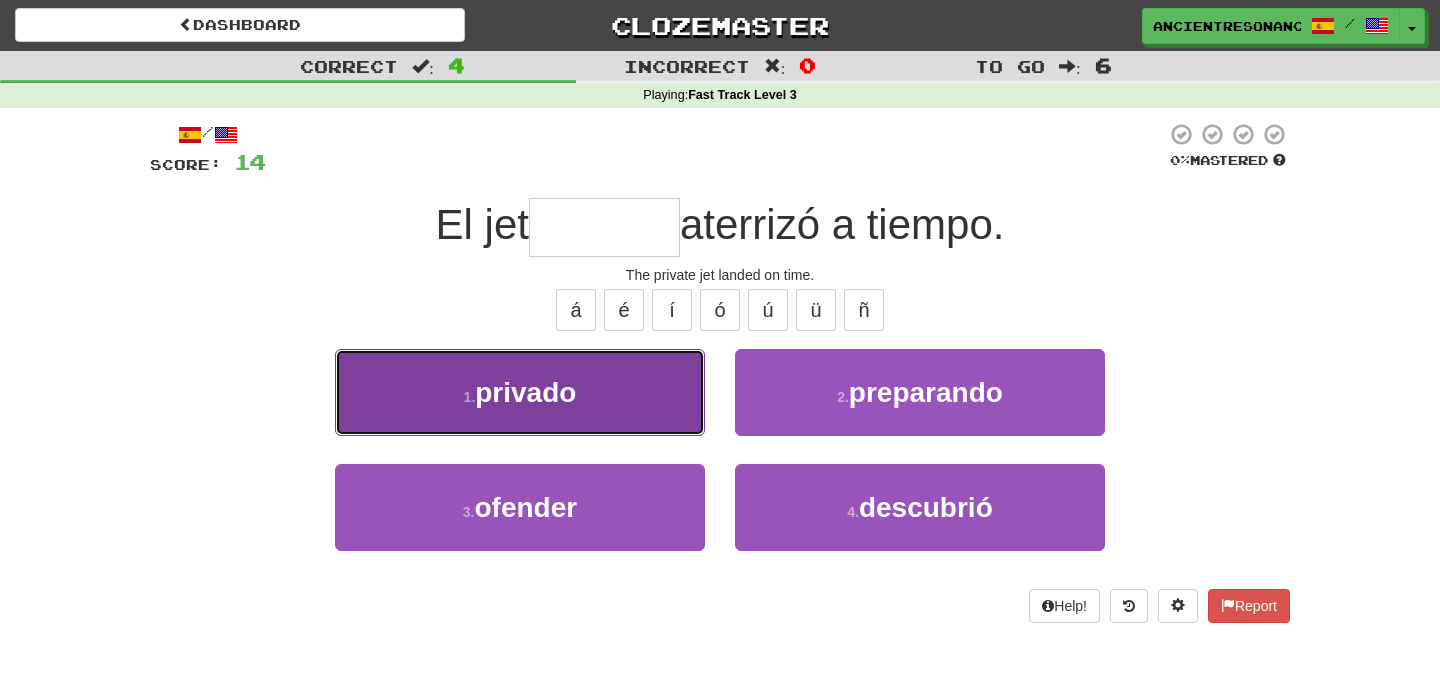click on "privado" at bounding box center (525, 392) 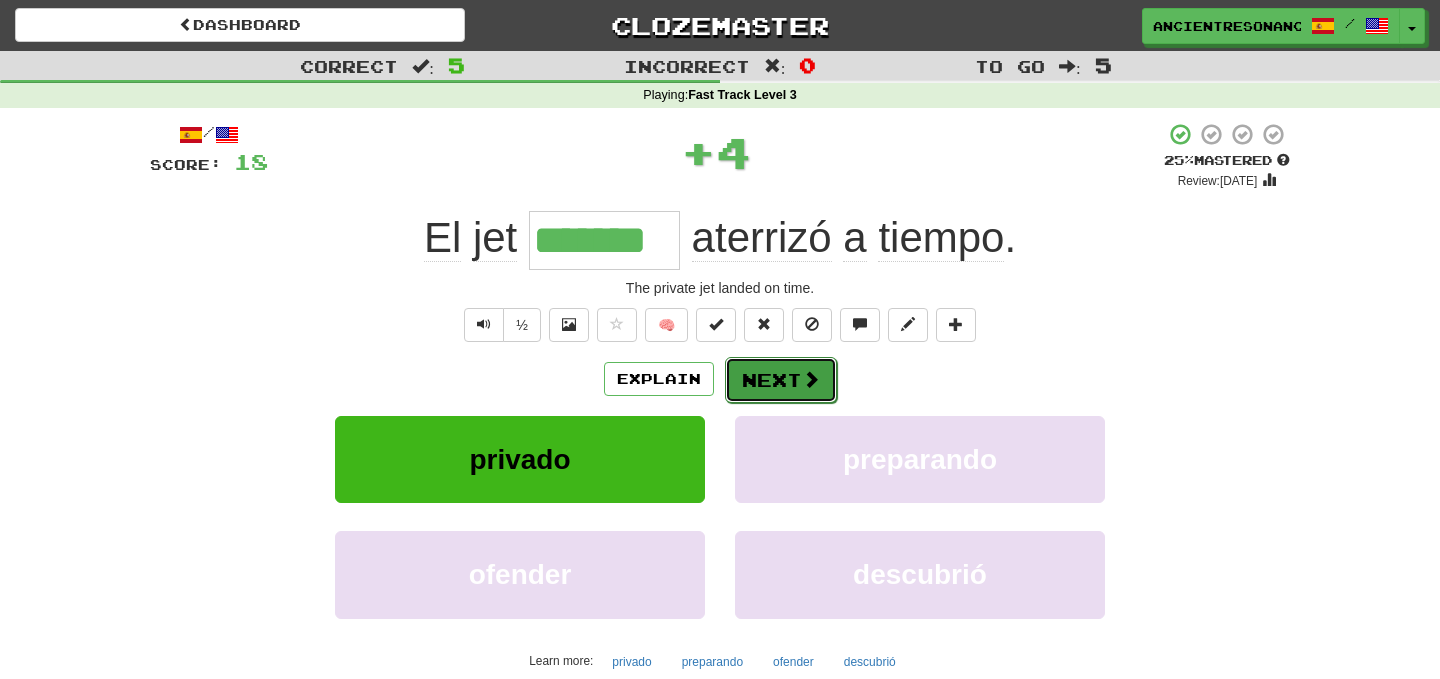 click at bounding box center [811, 379] 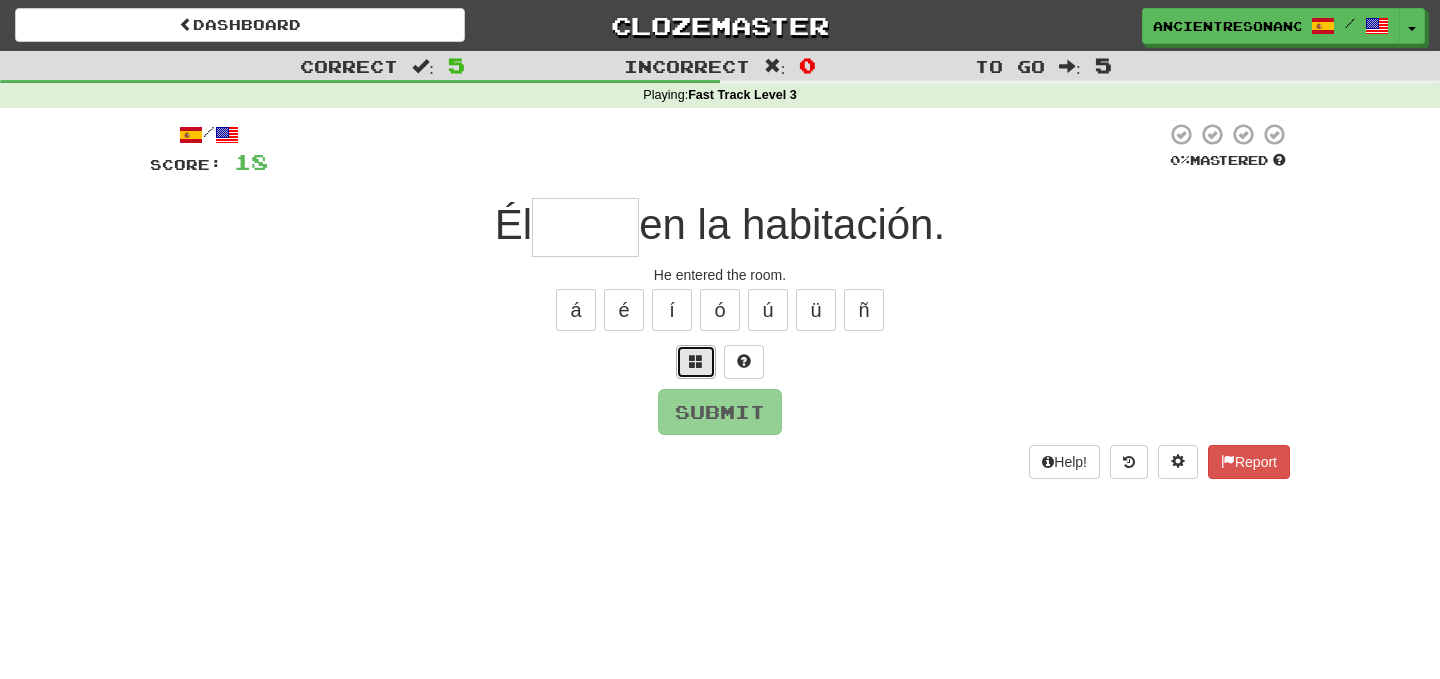 click at bounding box center [696, 361] 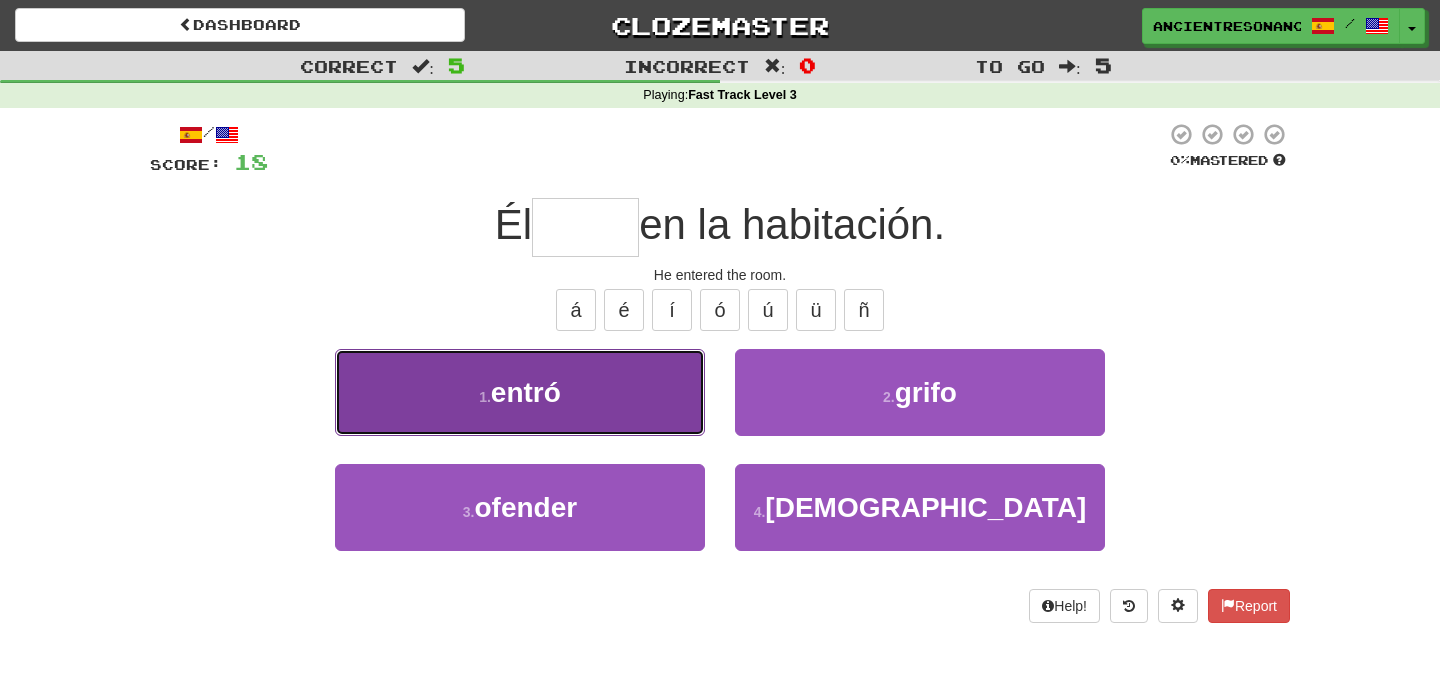 click on "1 .  entró" at bounding box center [520, 392] 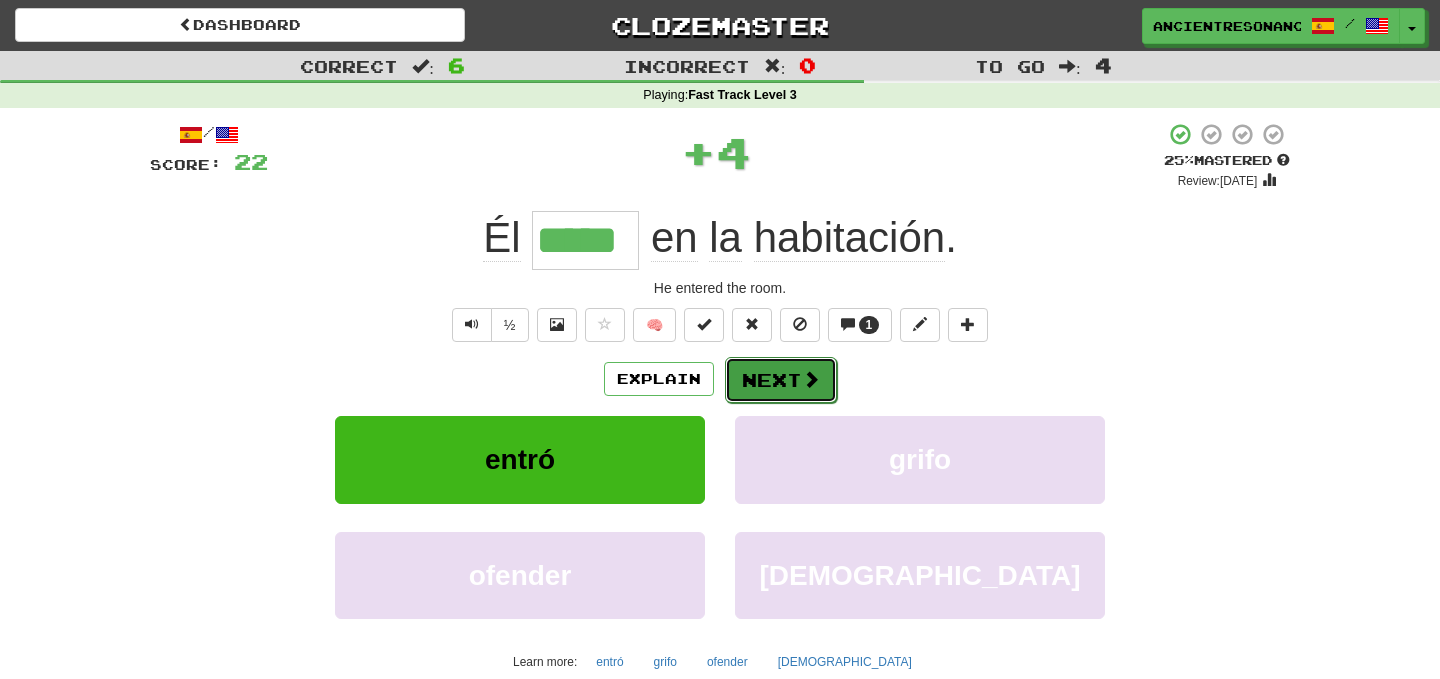 click on "Next" at bounding box center (781, 380) 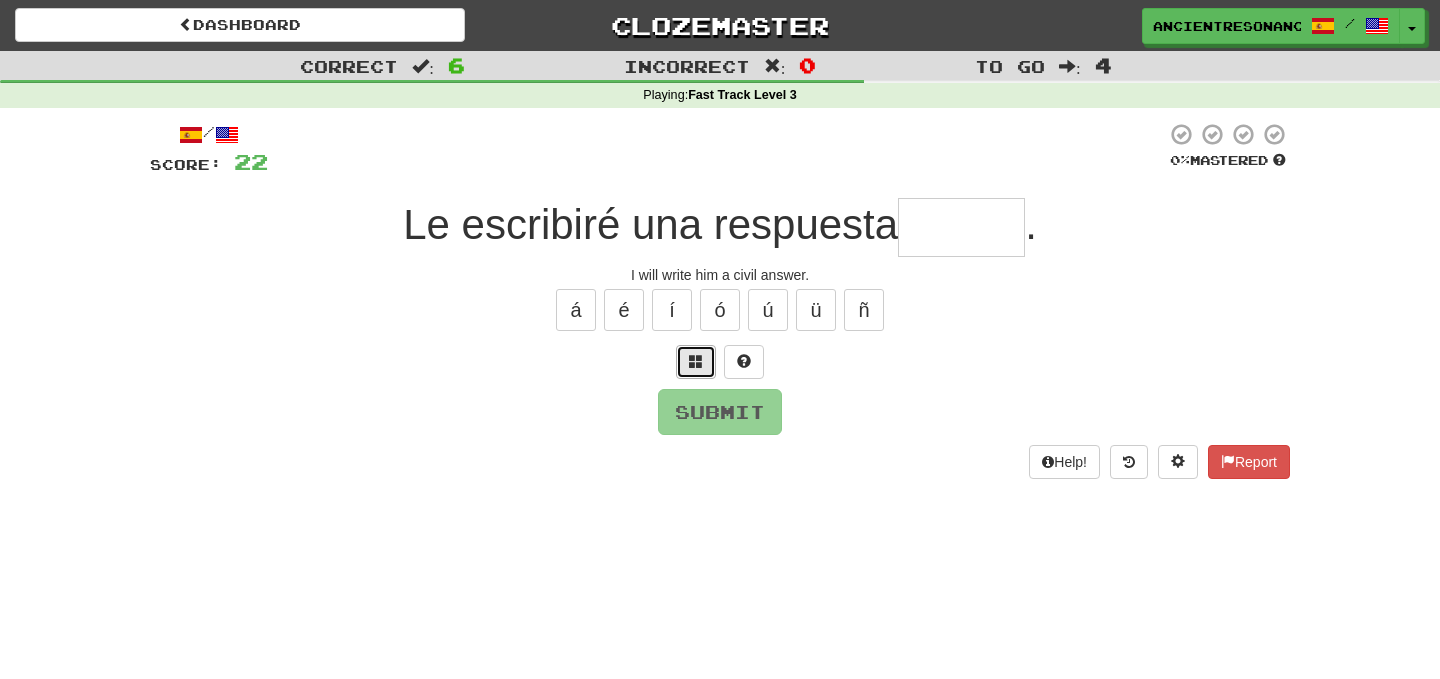 click at bounding box center (696, 361) 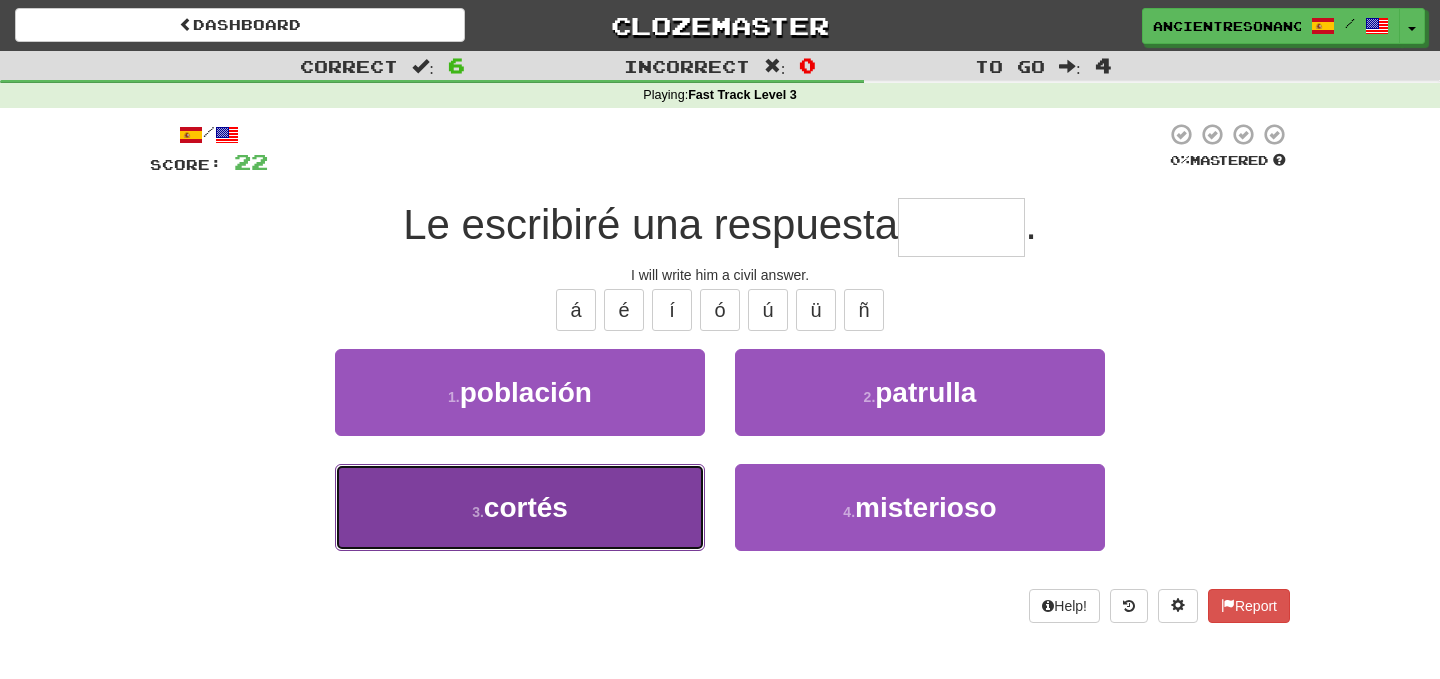click on "3 .  cortés" at bounding box center (520, 507) 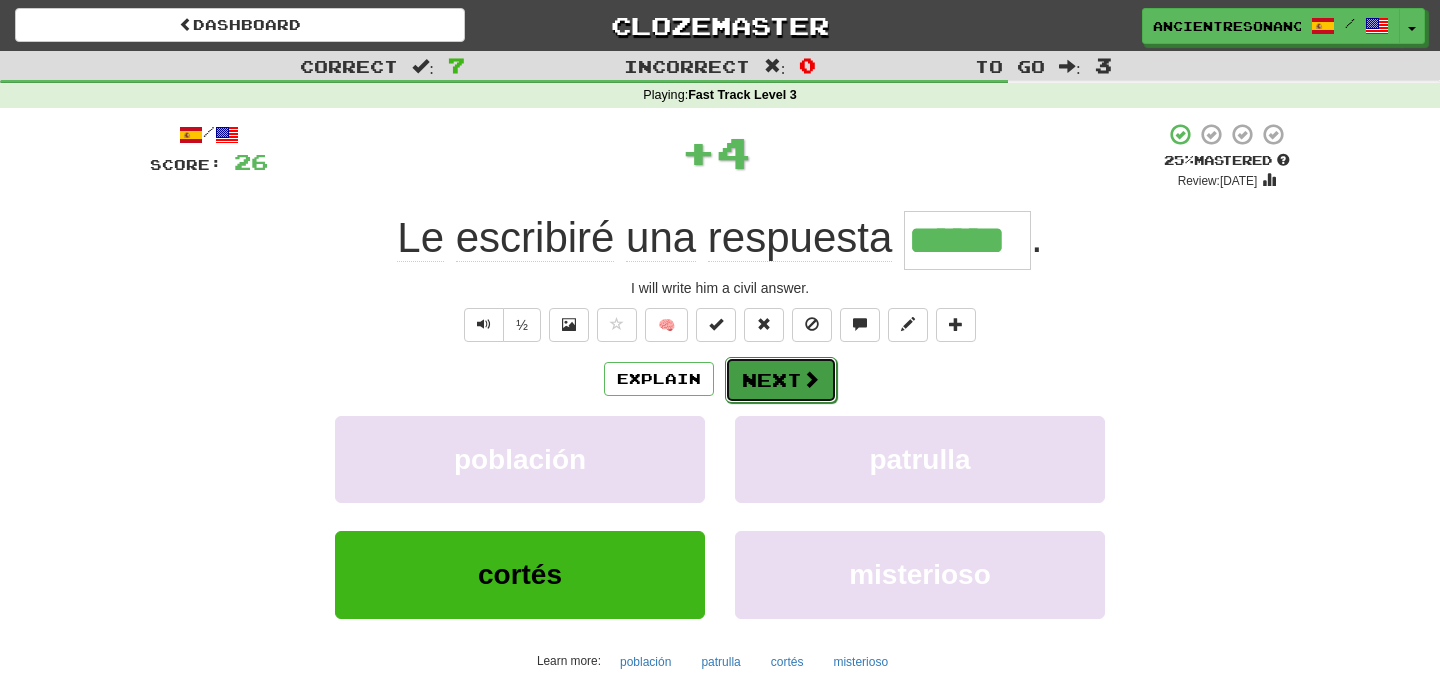click on "Next" at bounding box center (781, 380) 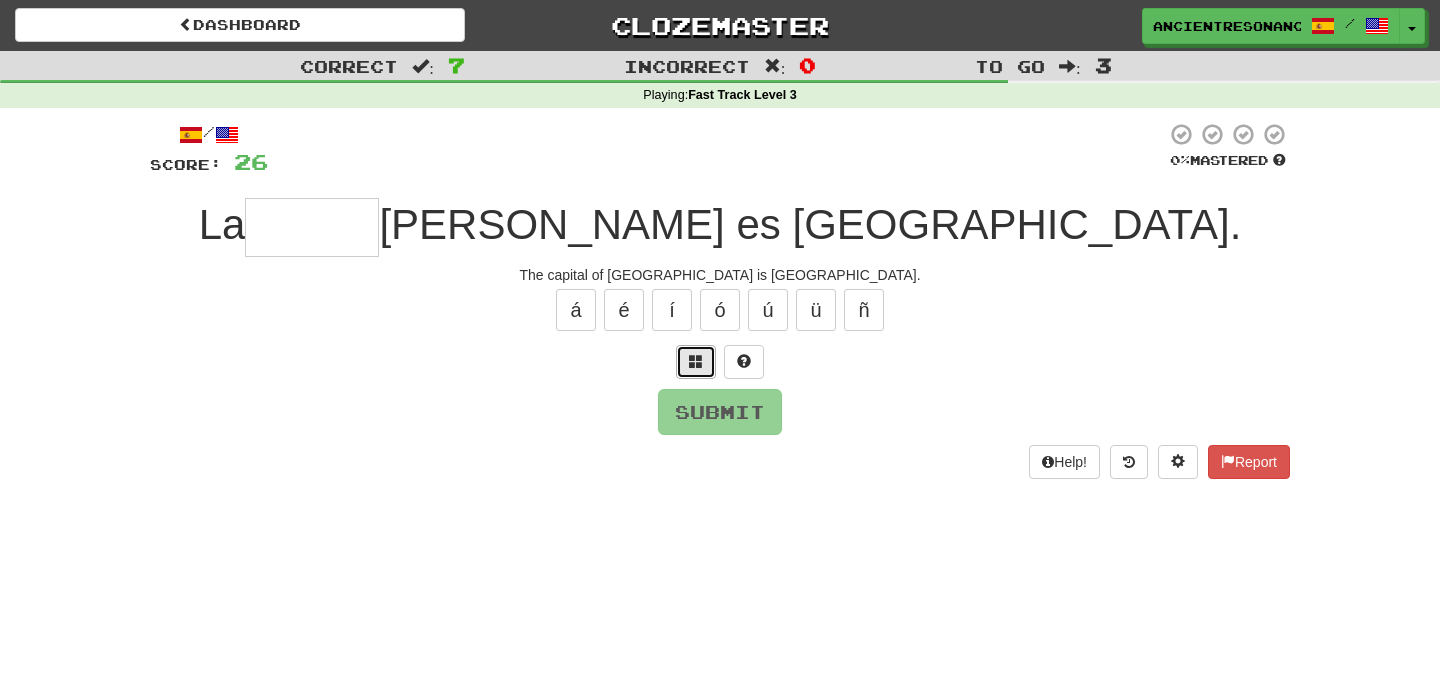 click at bounding box center (696, 361) 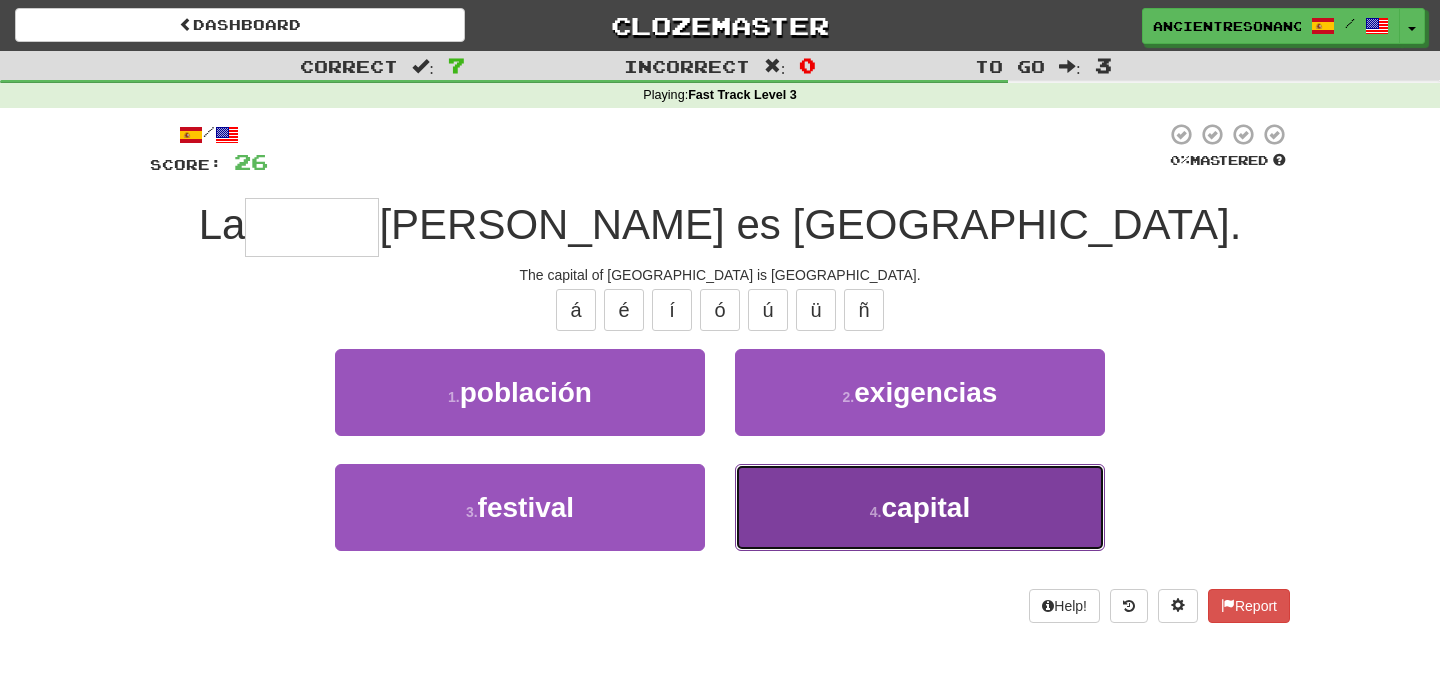 click on "capital" at bounding box center [925, 507] 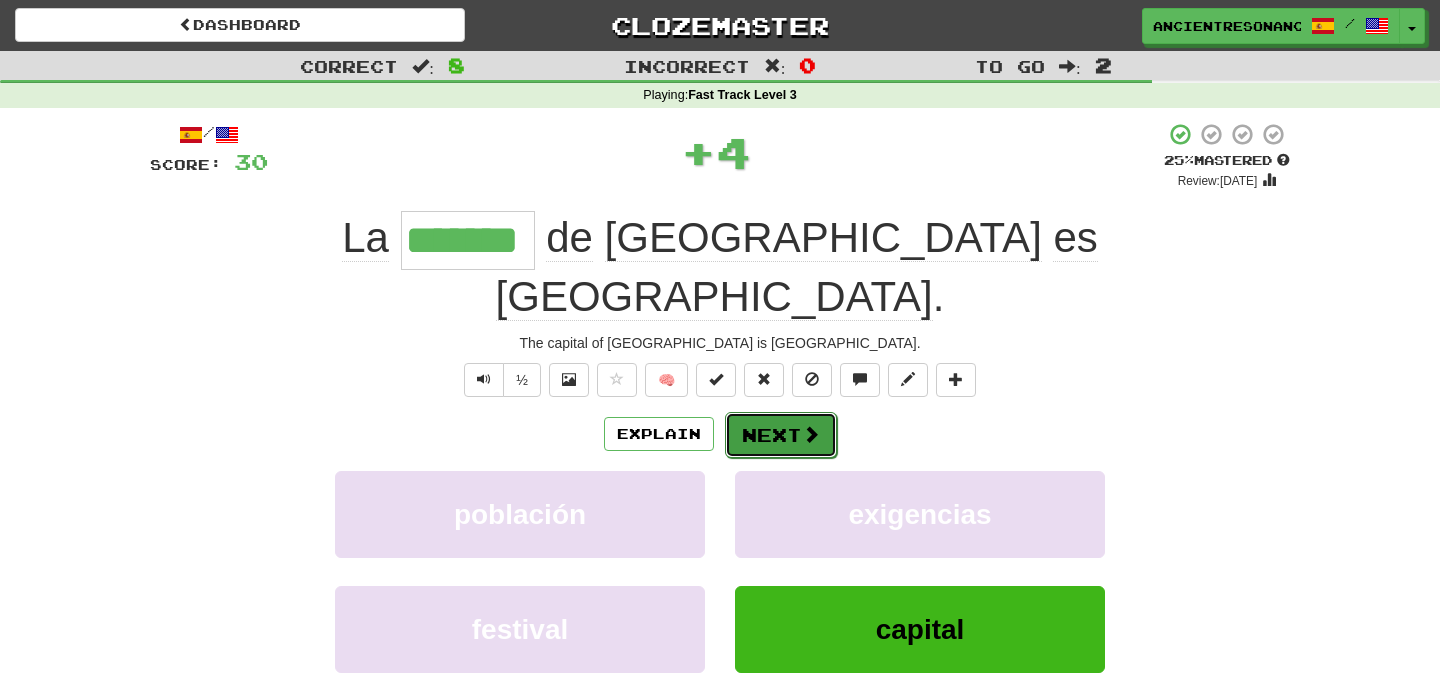 click on "Next" at bounding box center [781, 435] 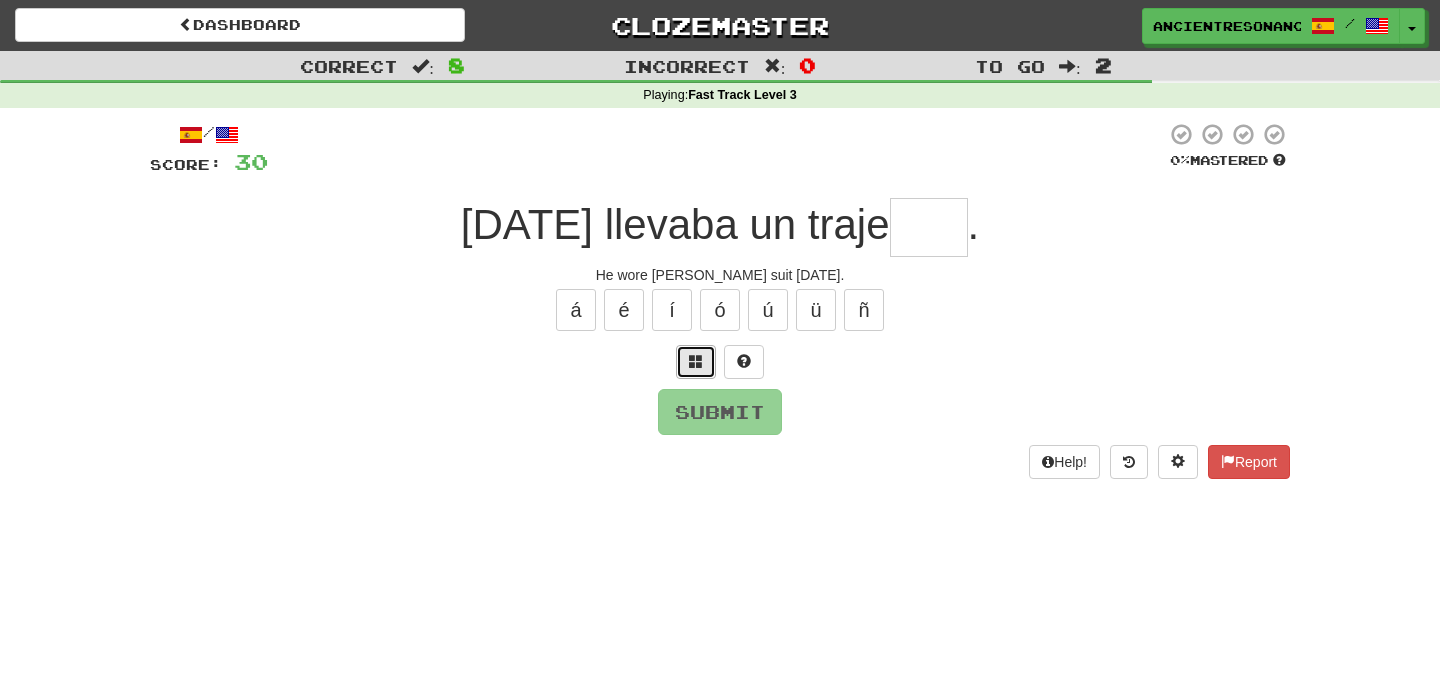 click at bounding box center (696, 361) 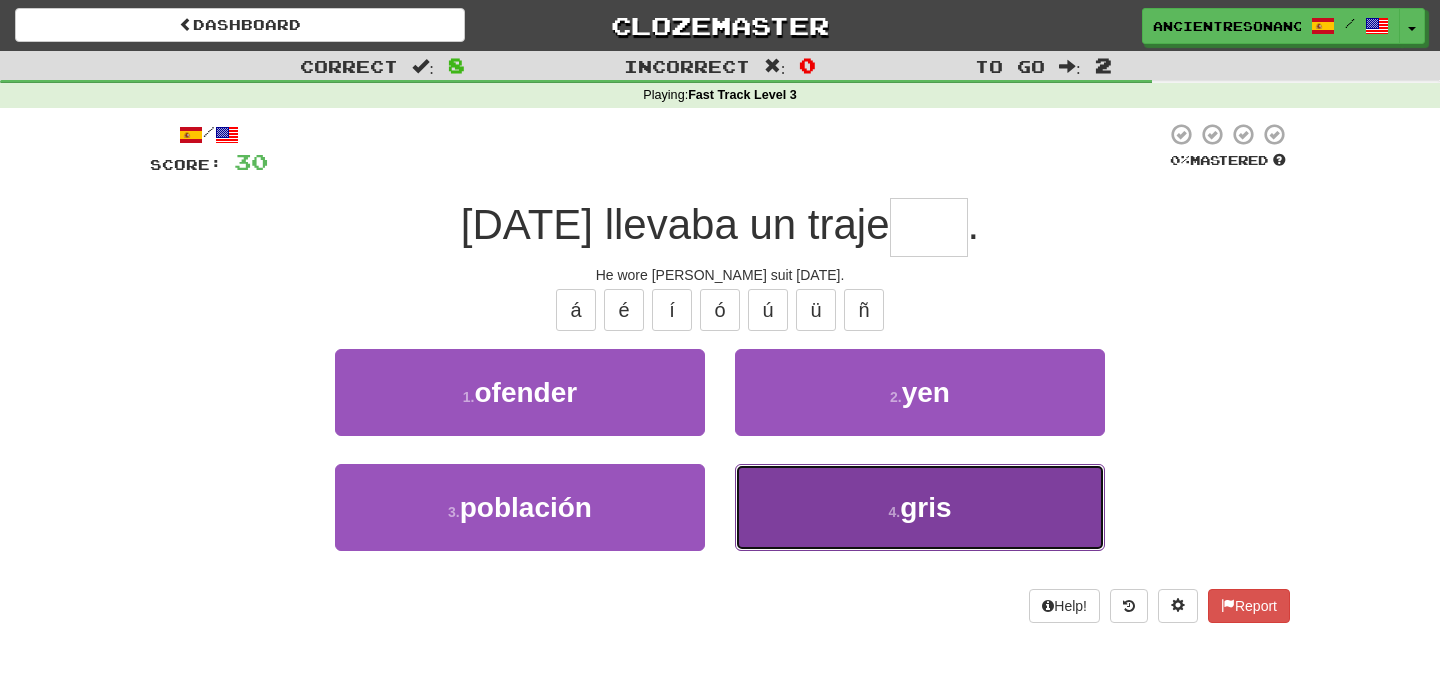 click on "gris" at bounding box center [925, 507] 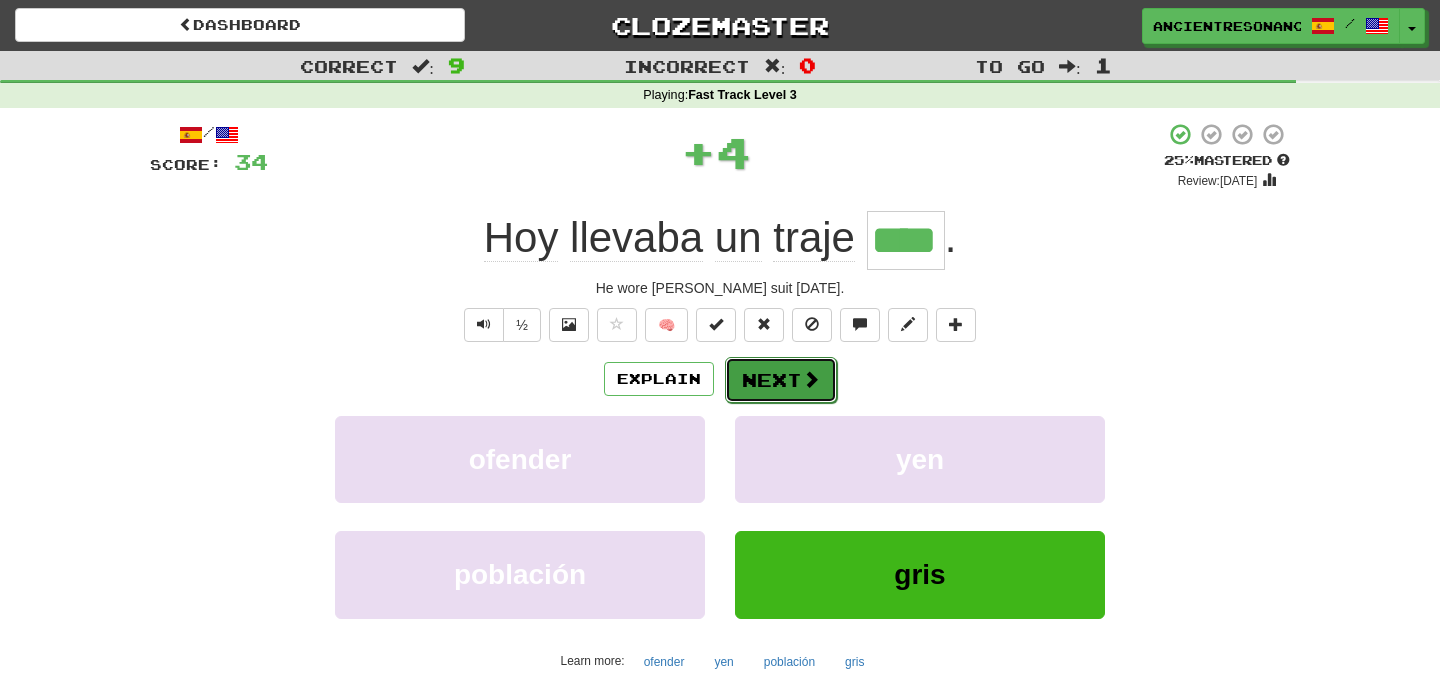 click at bounding box center [811, 379] 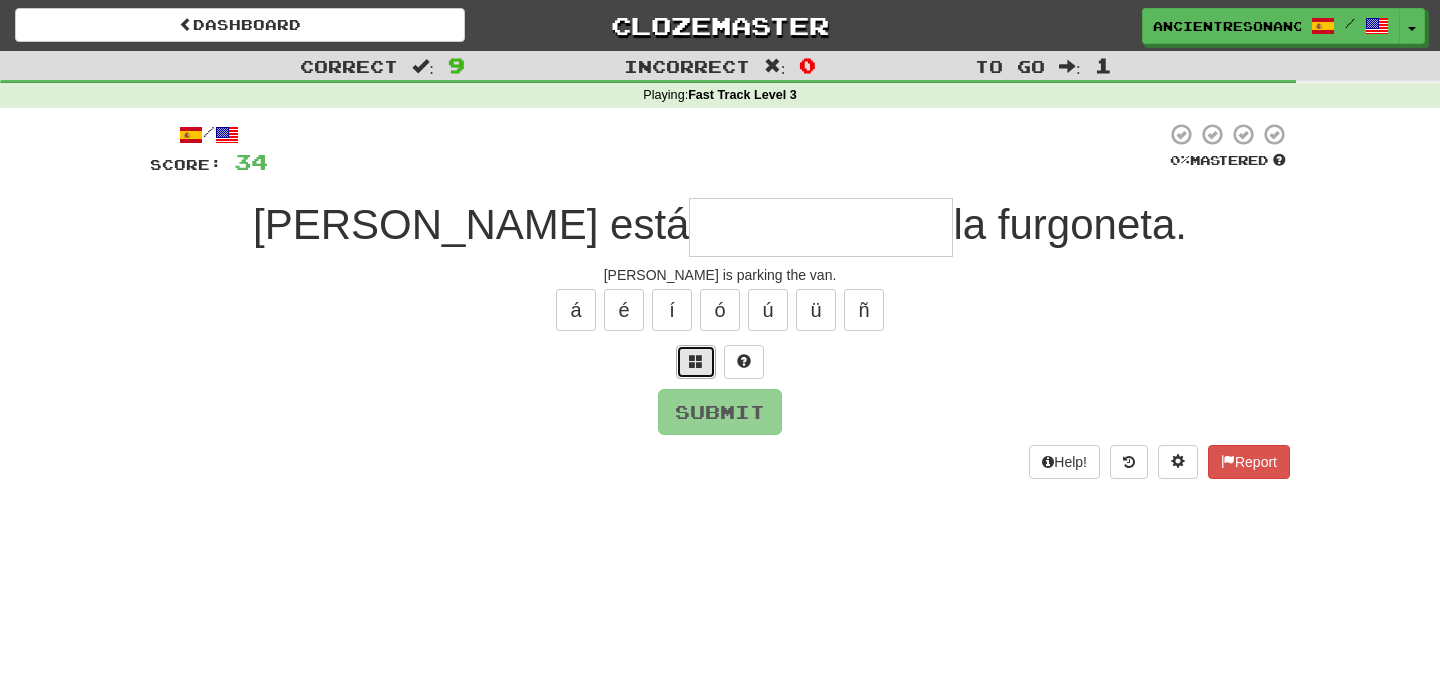 click at bounding box center [696, 362] 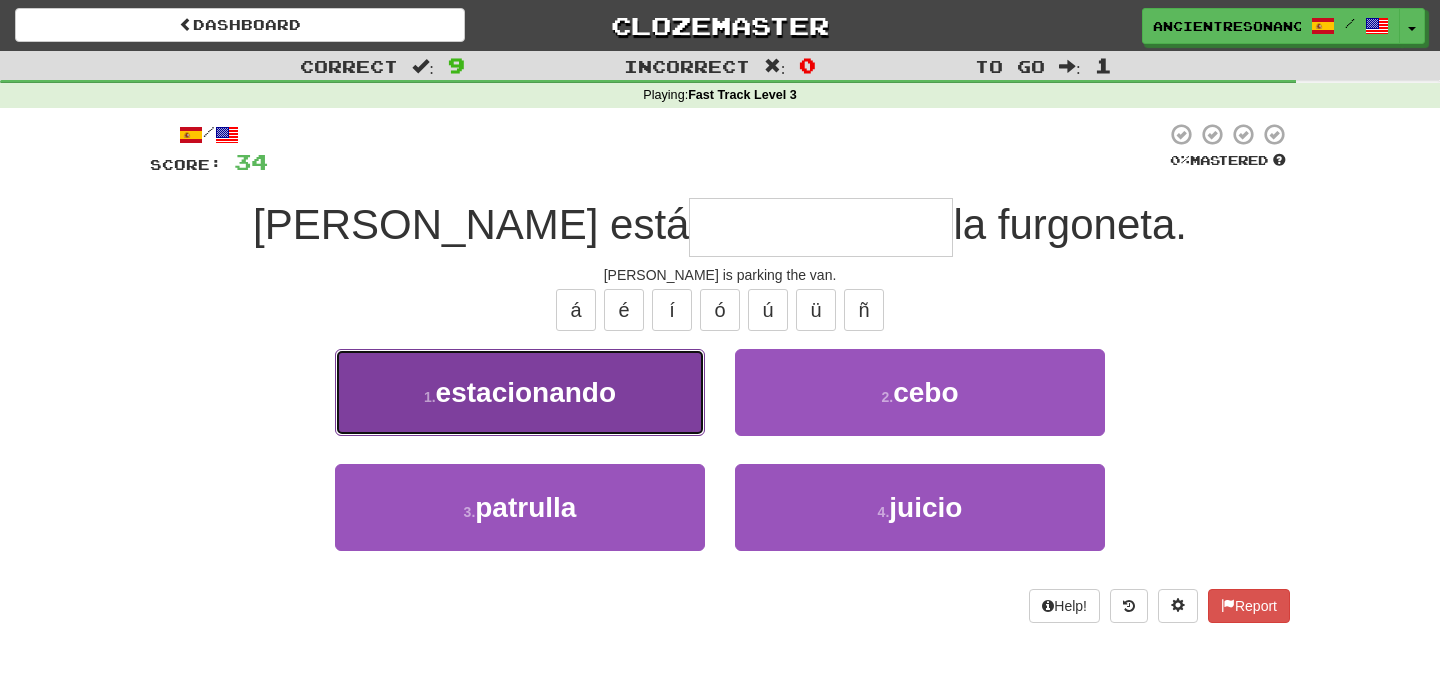 click on "1 .  estacionando" at bounding box center (520, 392) 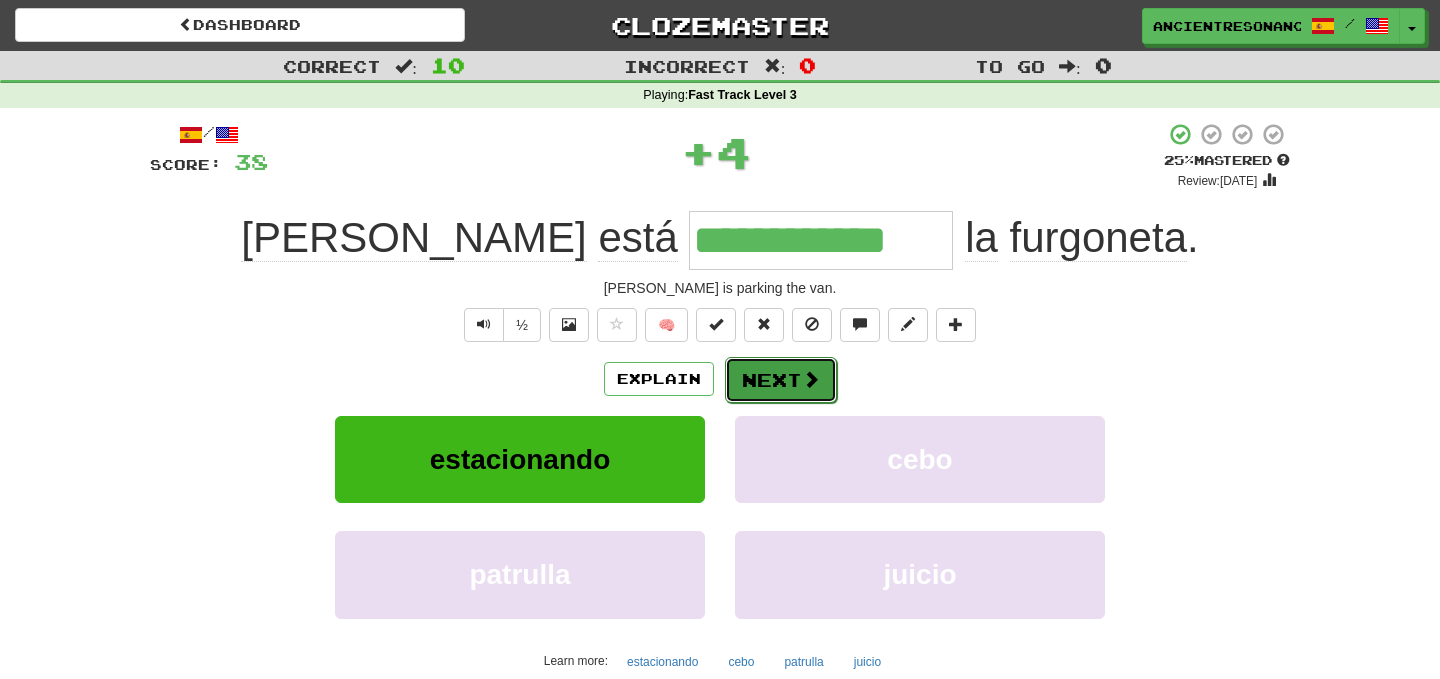 click on "Next" at bounding box center [781, 380] 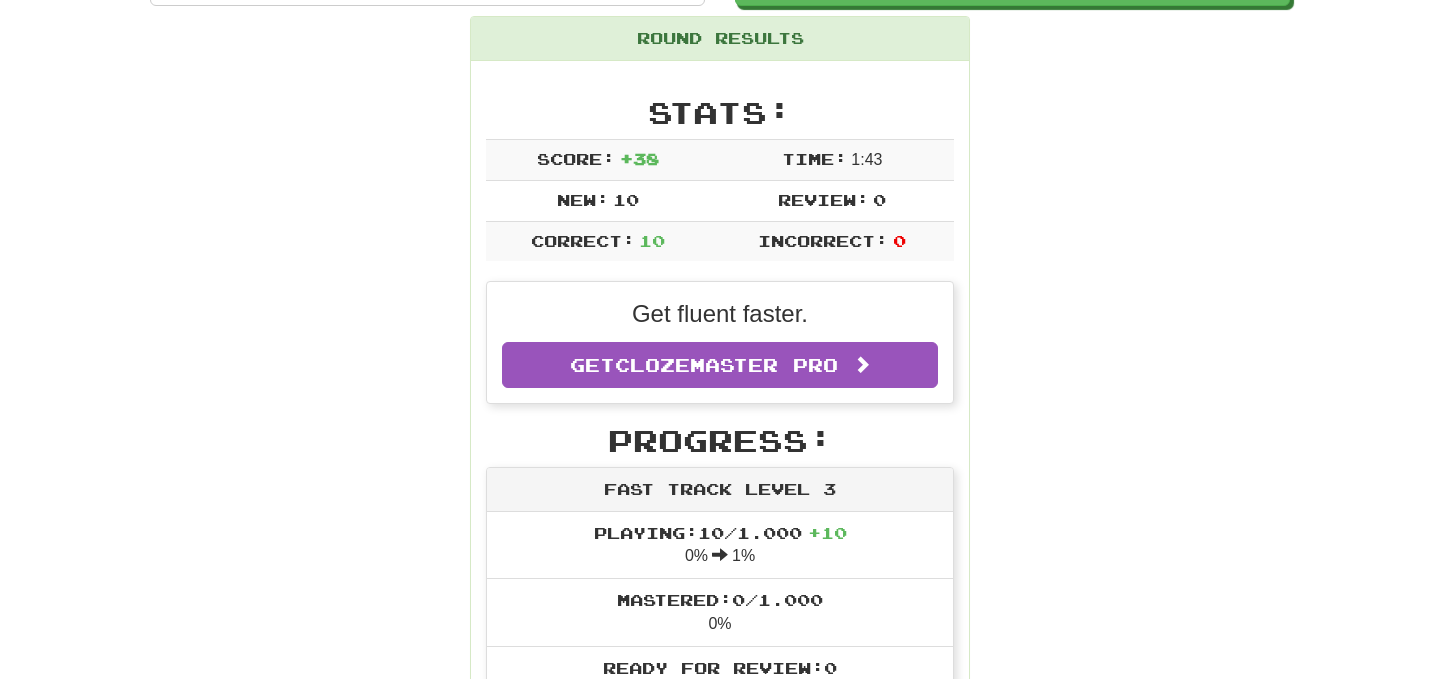 scroll, scrollTop: 357, scrollLeft: 0, axis: vertical 